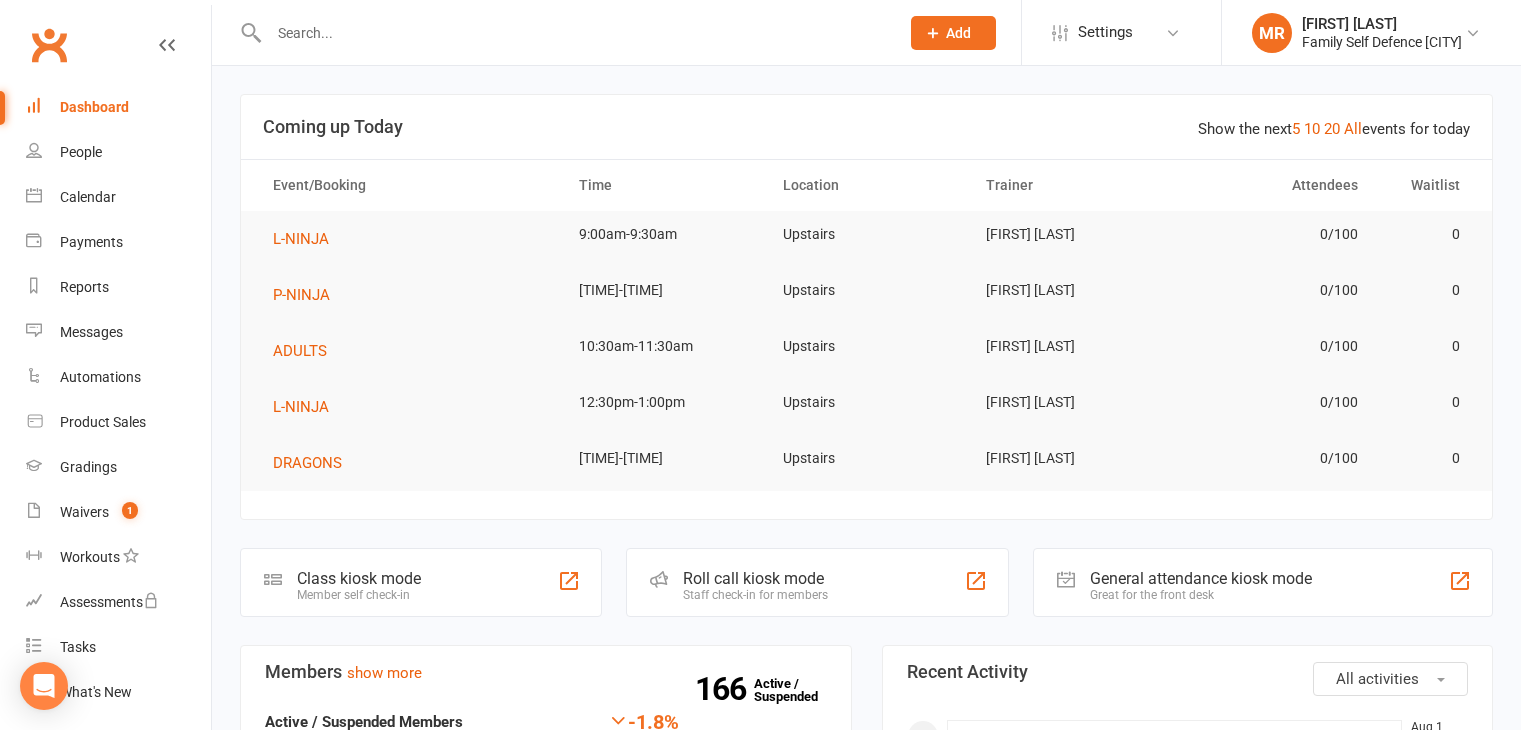scroll, scrollTop: 0, scrollLeft: 0, axis: both 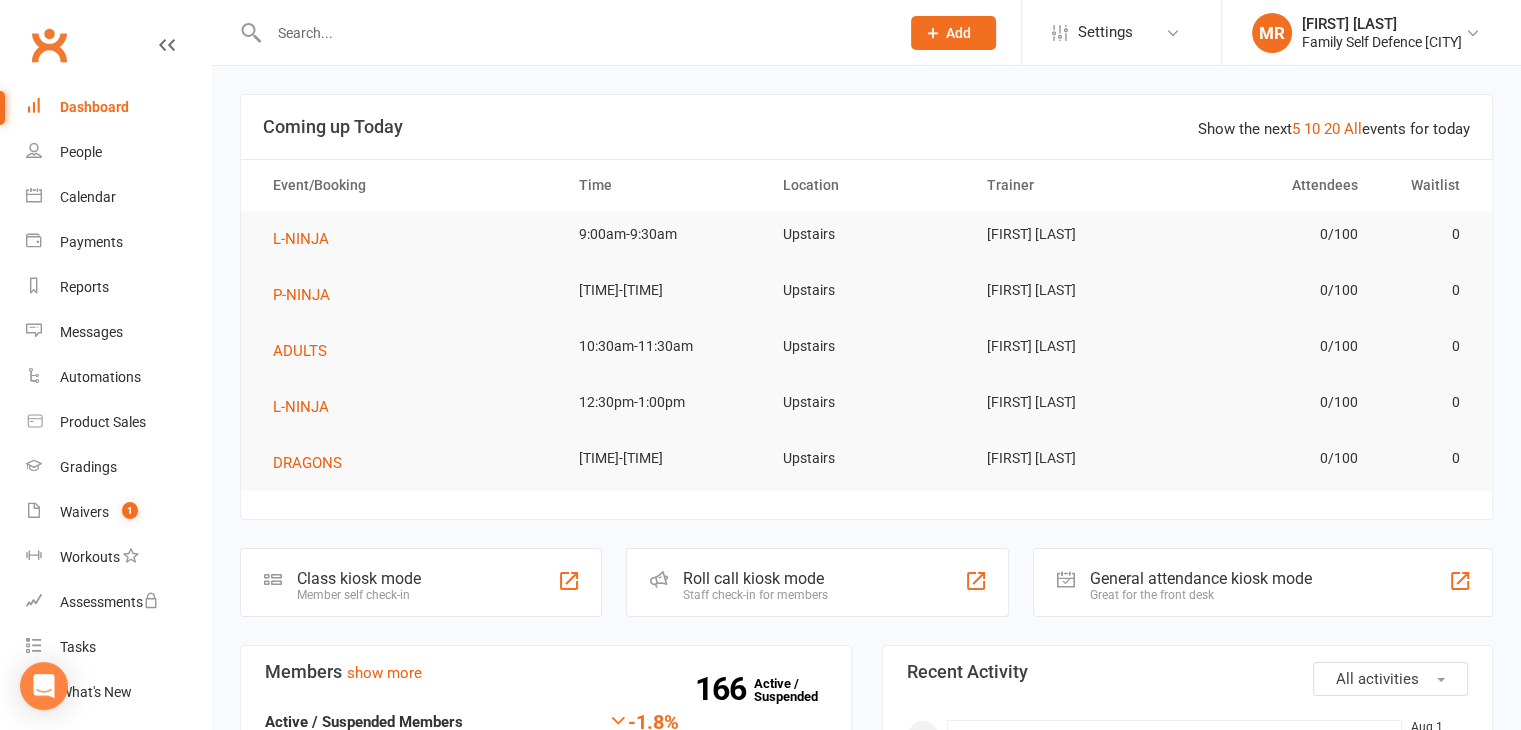 click on "Staff check-in for members" 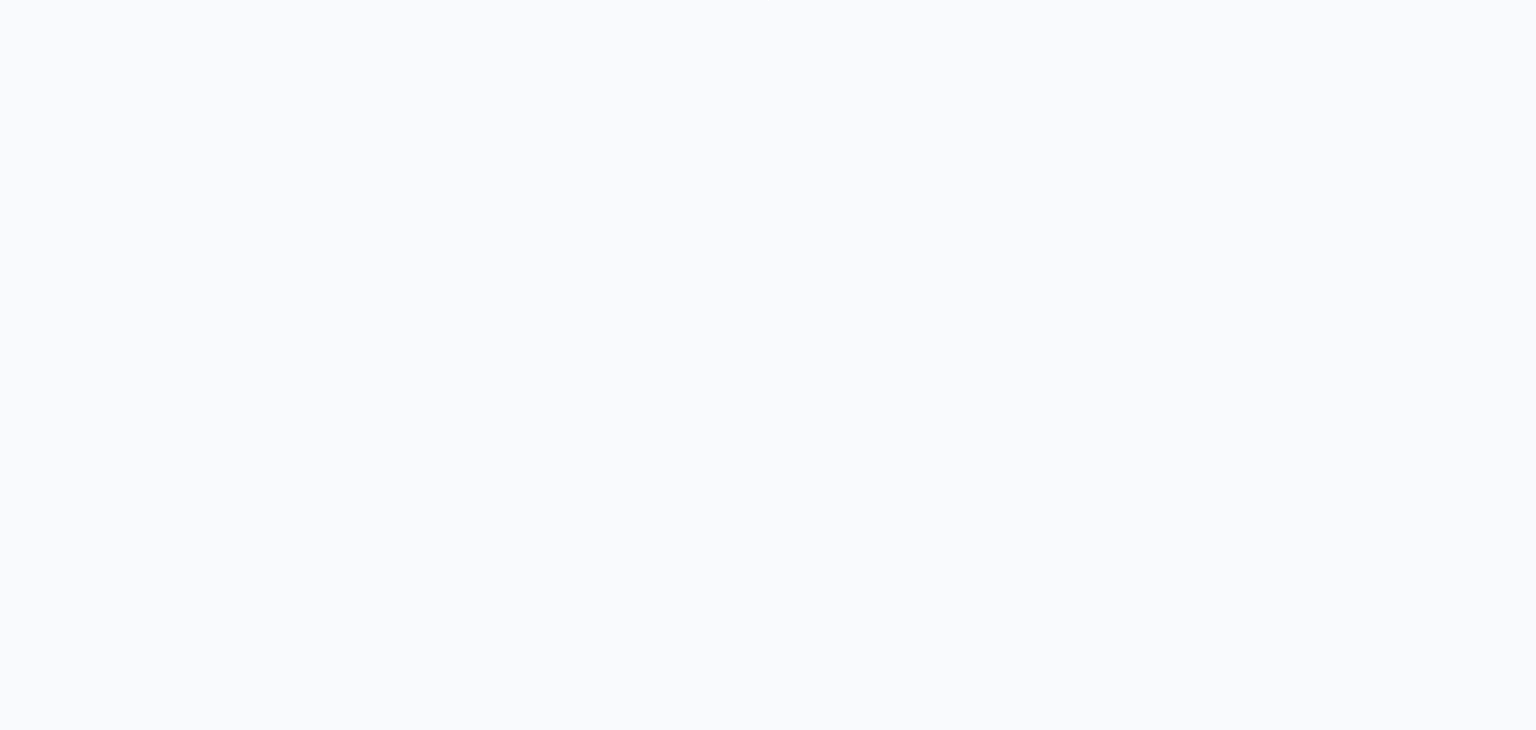 scroll, scrollTop: 0, scrollLeft: 0, axis: both 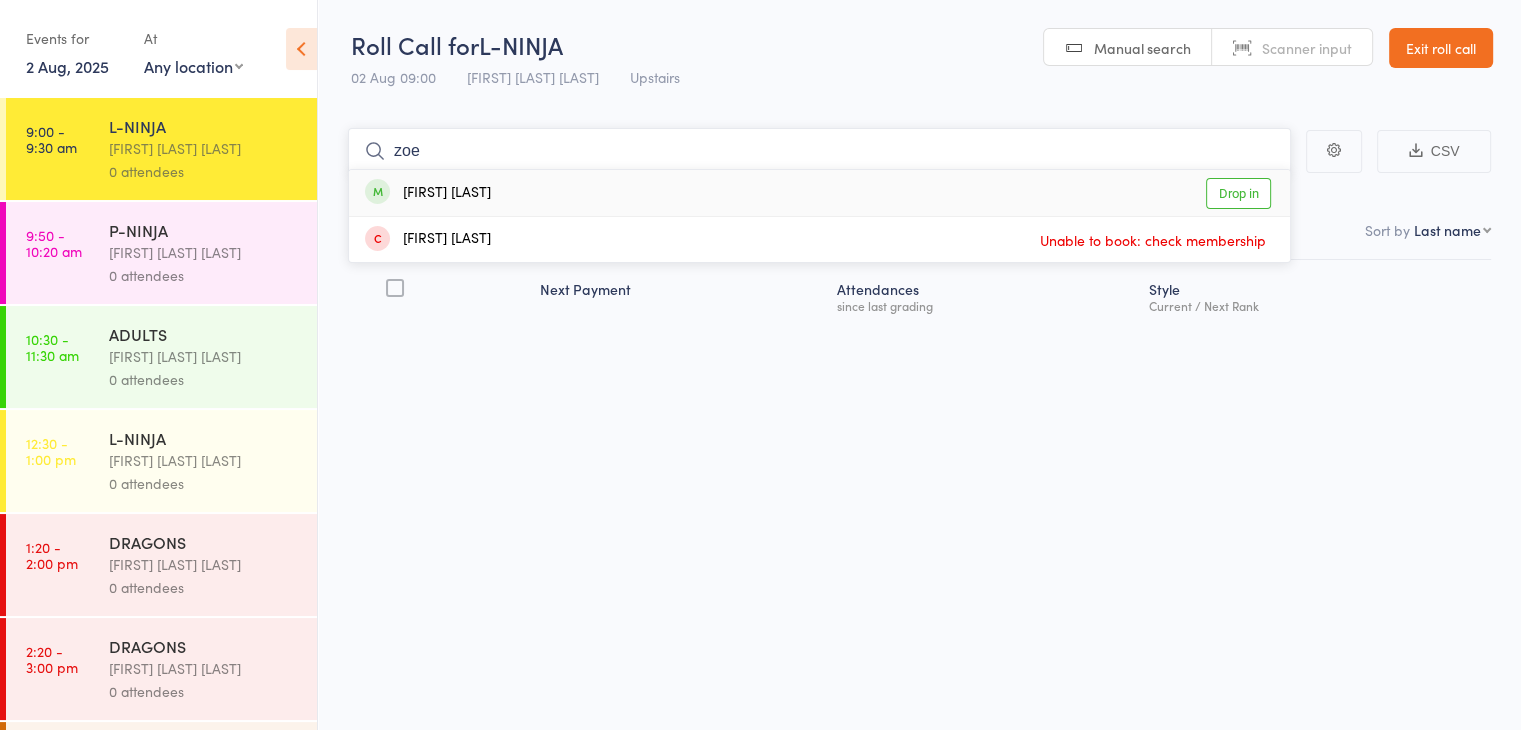 type on "zoe" 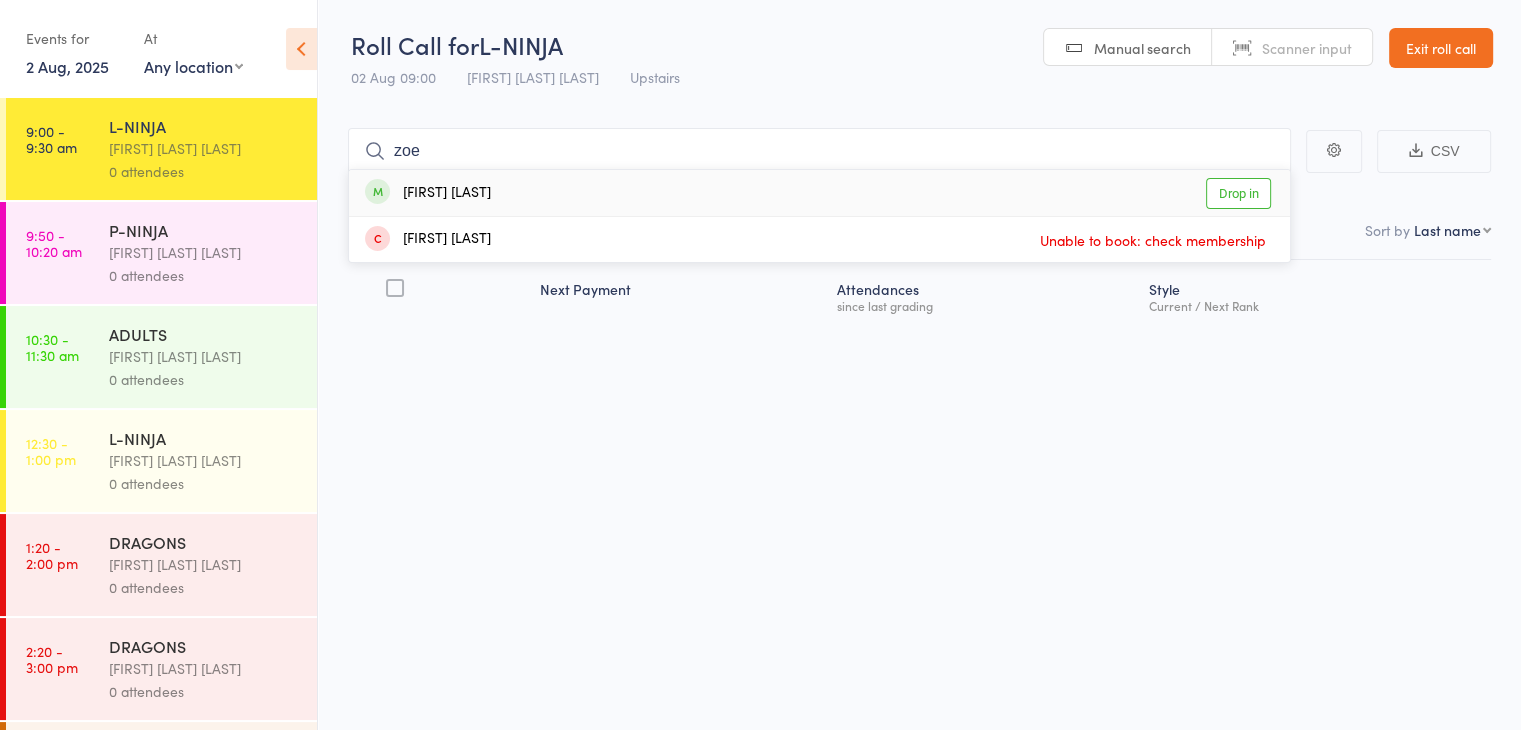 click on "[FIRST] [LAST] Drop in" at bounding box center [819, 193] 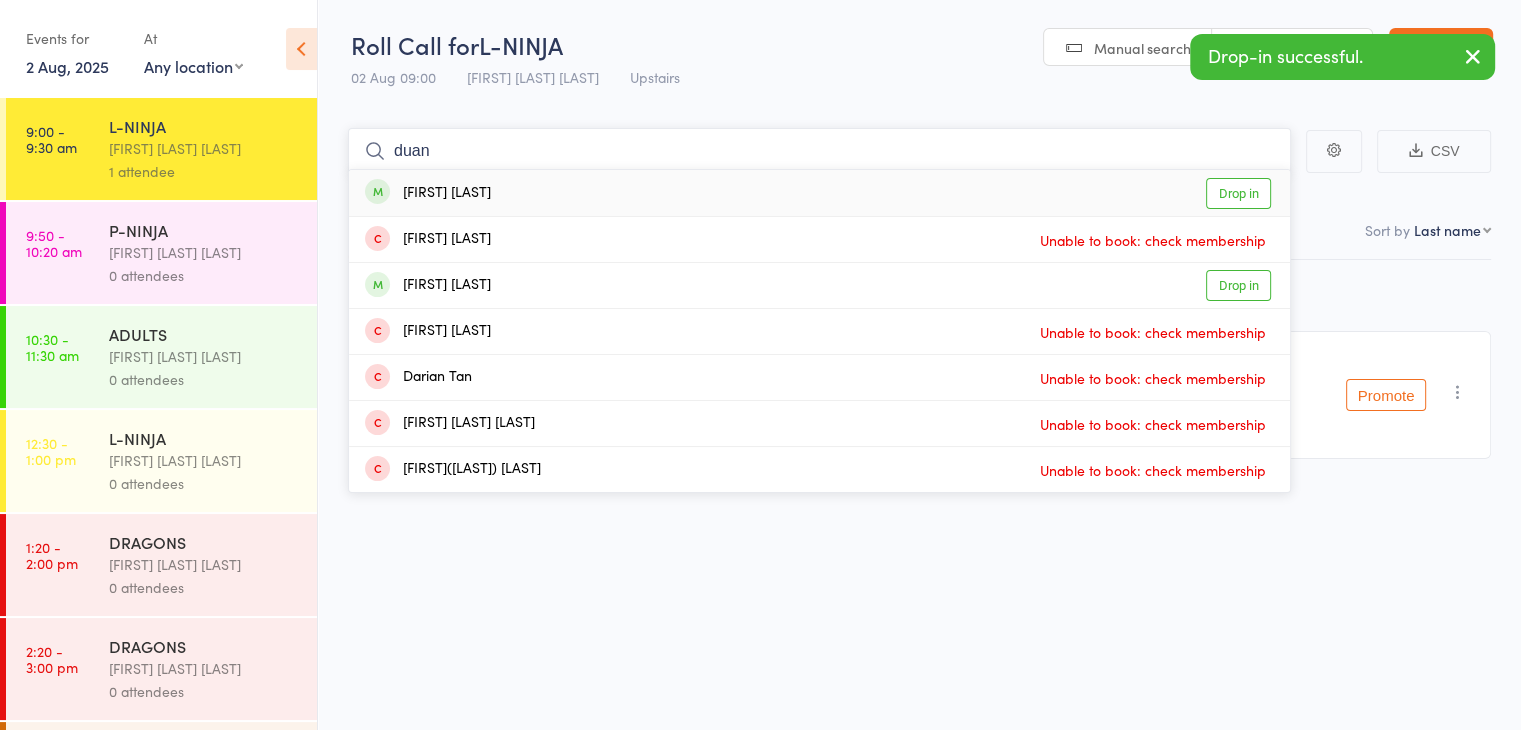 type on "duan" 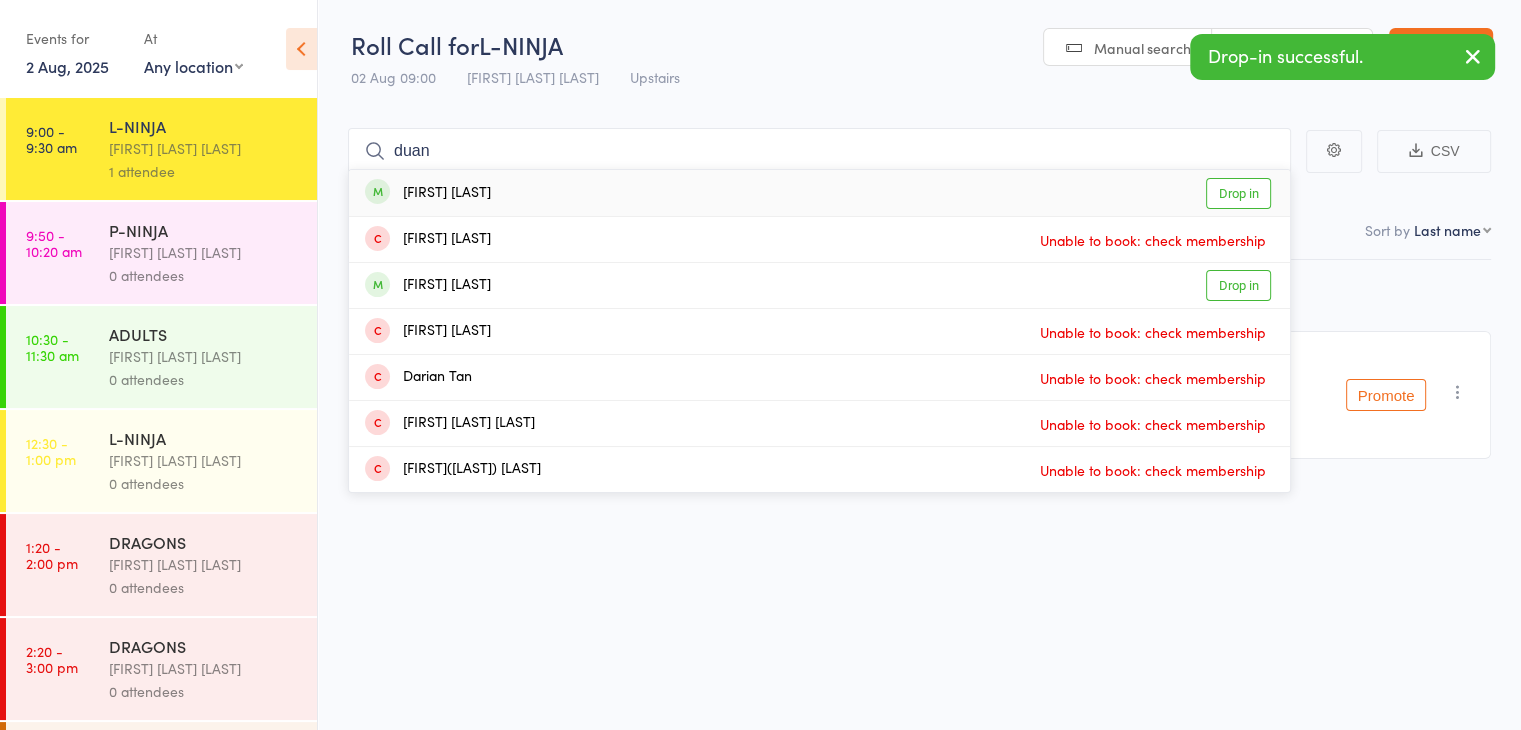 click on "[FIRST] [LAST] Drop in" at bounding box center [819, 193] 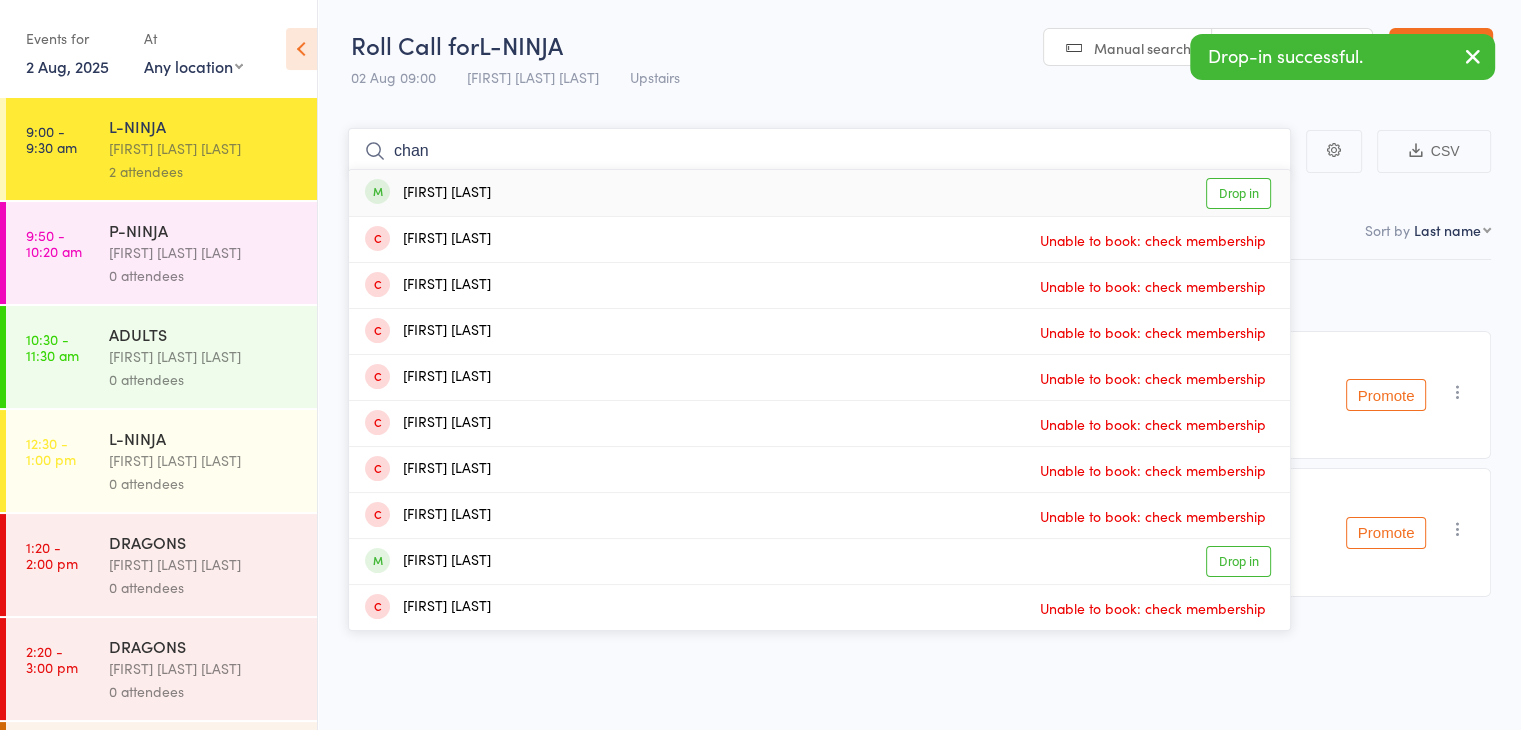 type on "chan" 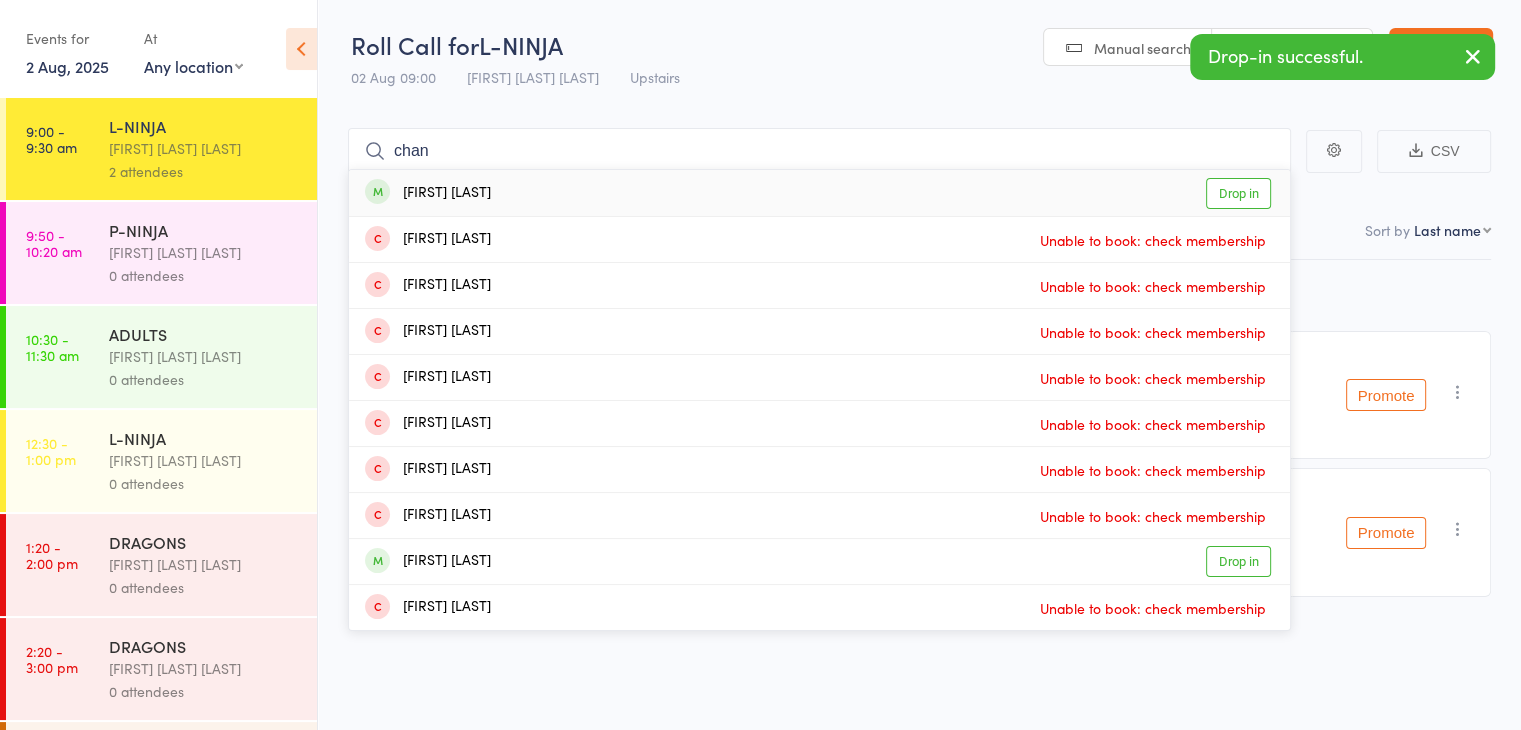click on "Marcus Chan Drop in" at bounding box center (819, 193) 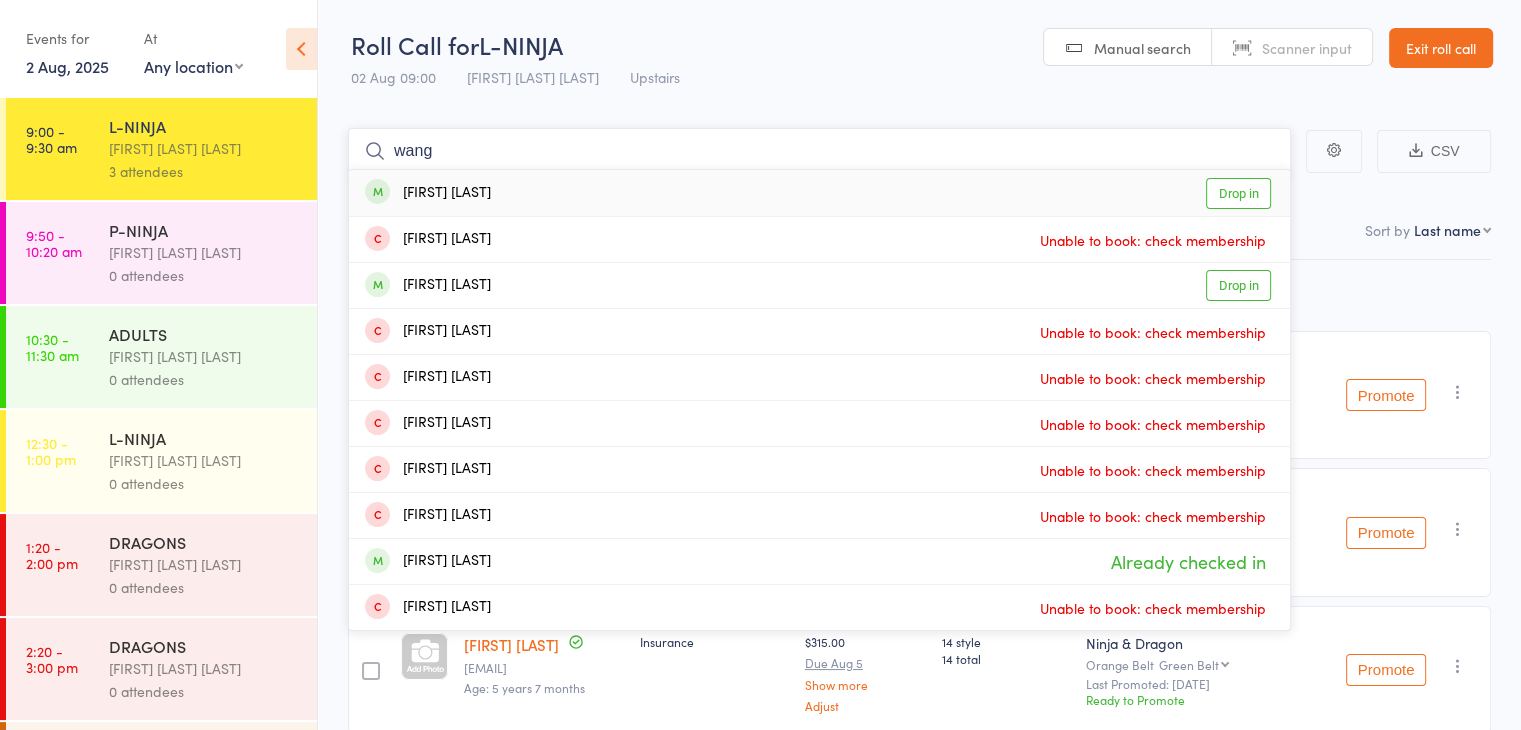 type on "wang" 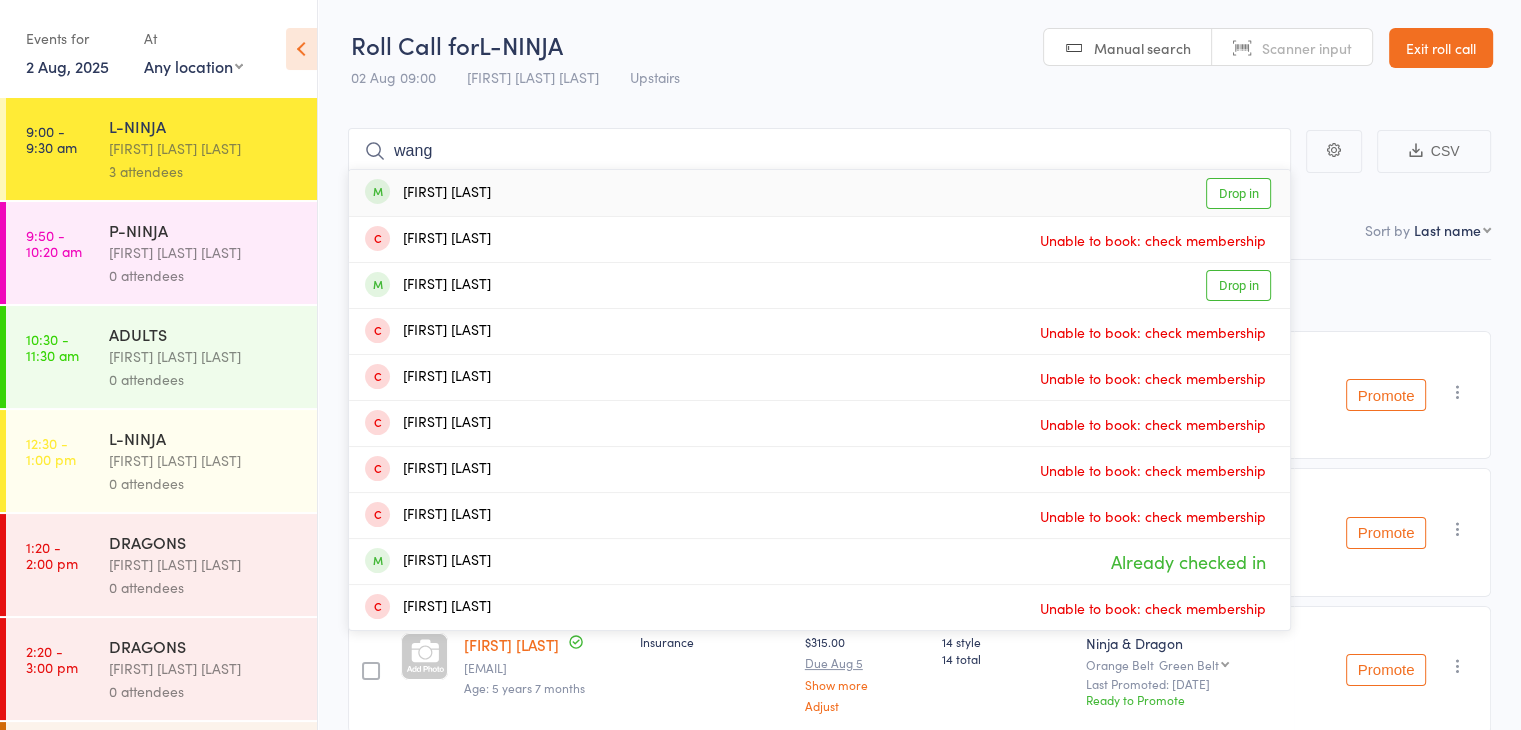 click on "Rhea Wang Drop in" at bounding box center (819, 193) 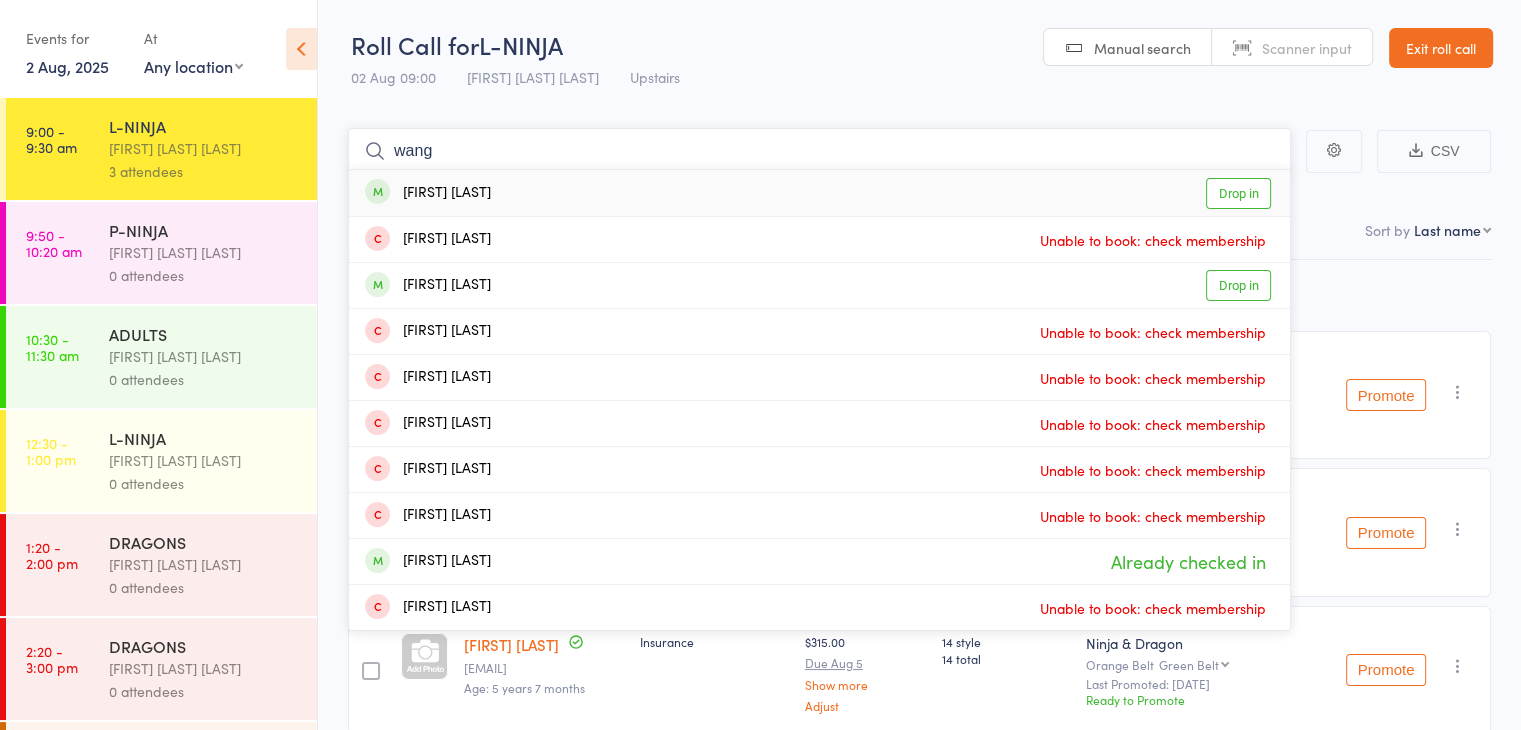 type 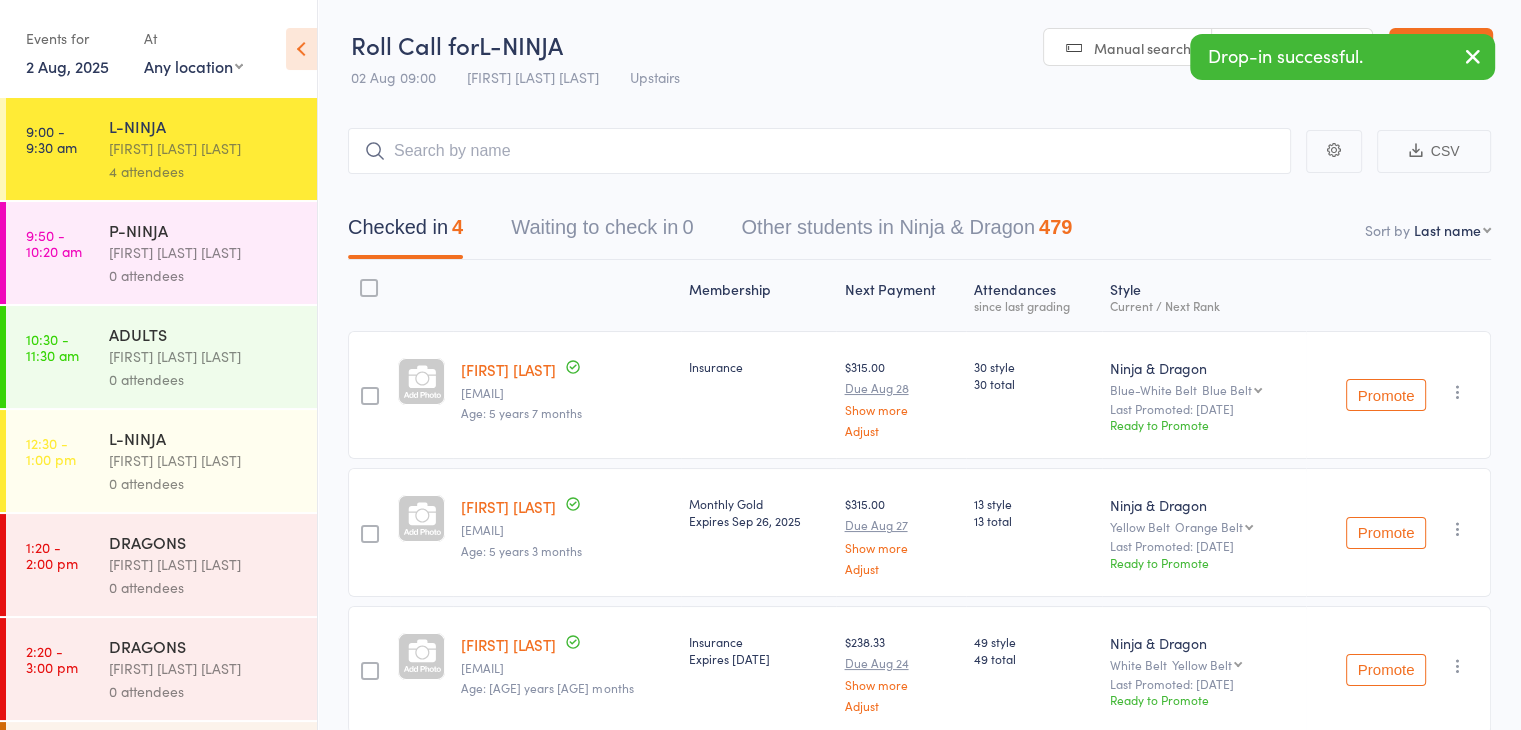 click on "0 attendees" at bounding box center (204, 275) 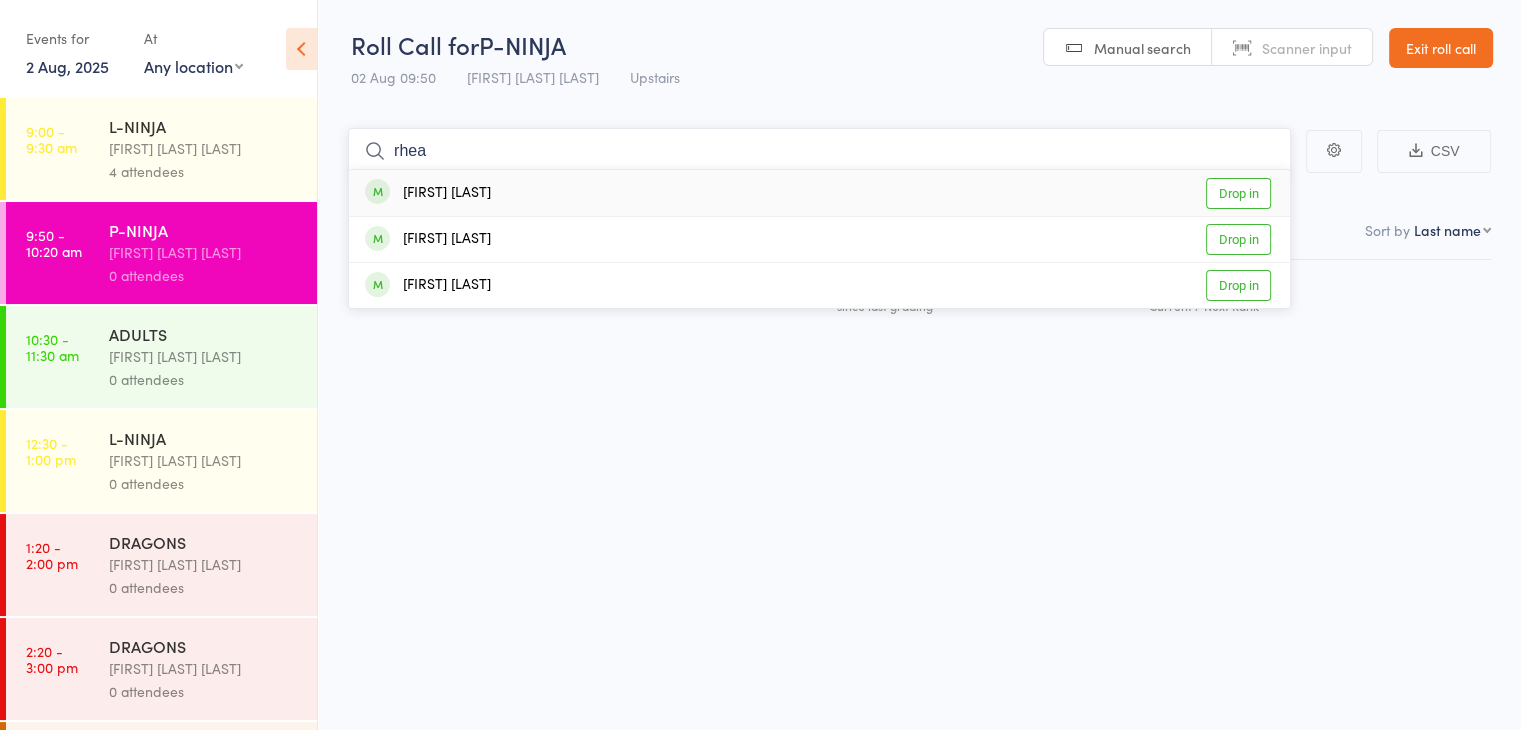 type on "rhea" 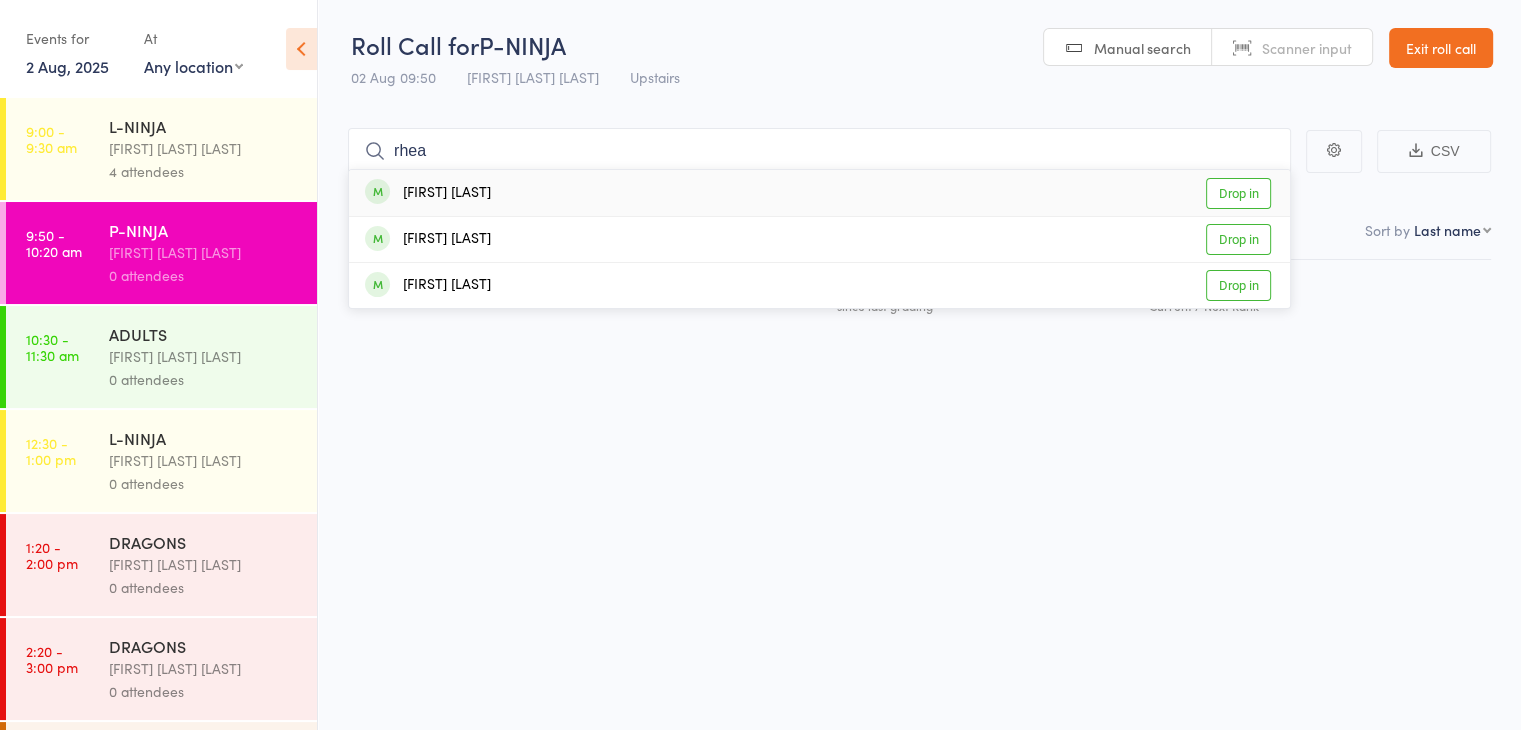 click on "Rhea Wang Drop in" at bounding box center [819, 193] 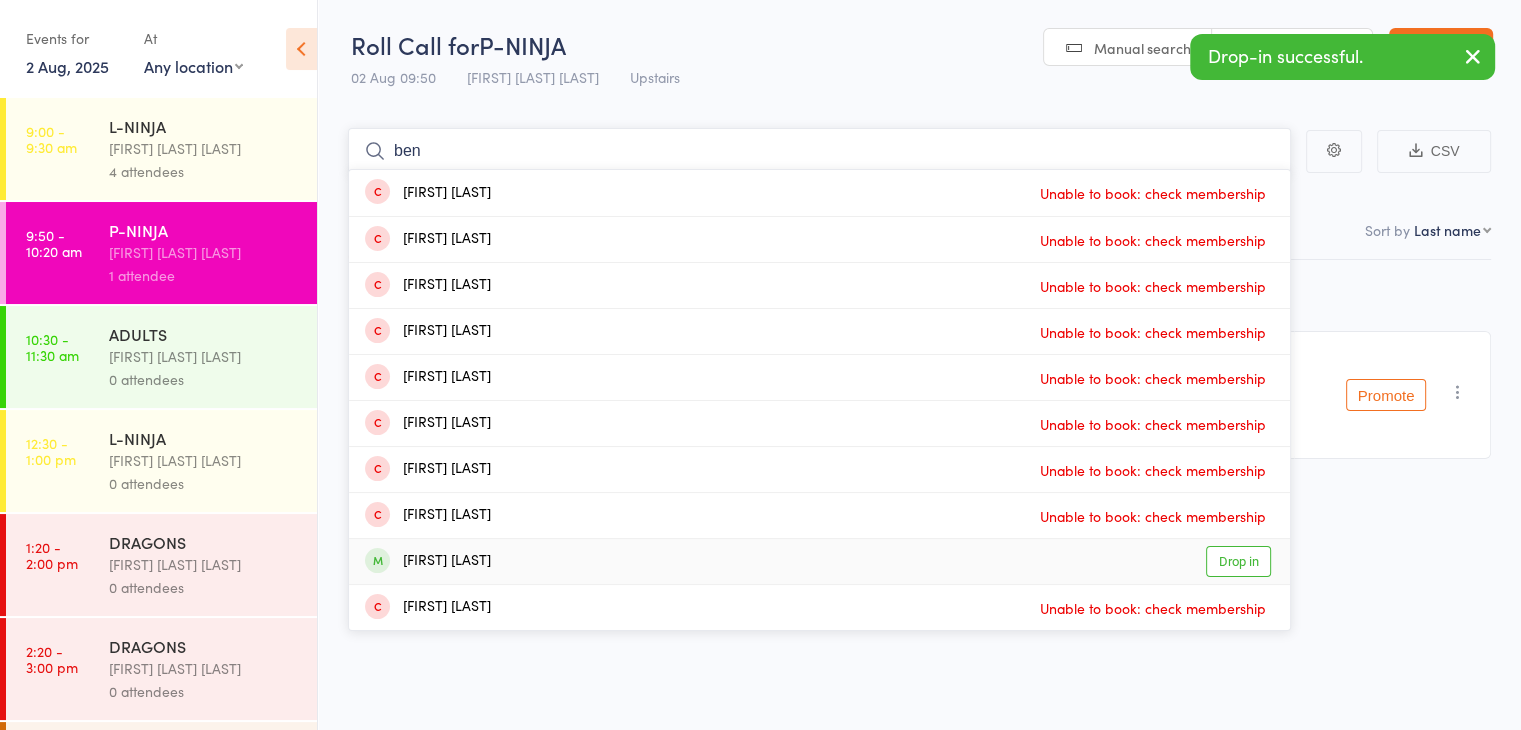 type on "ben" 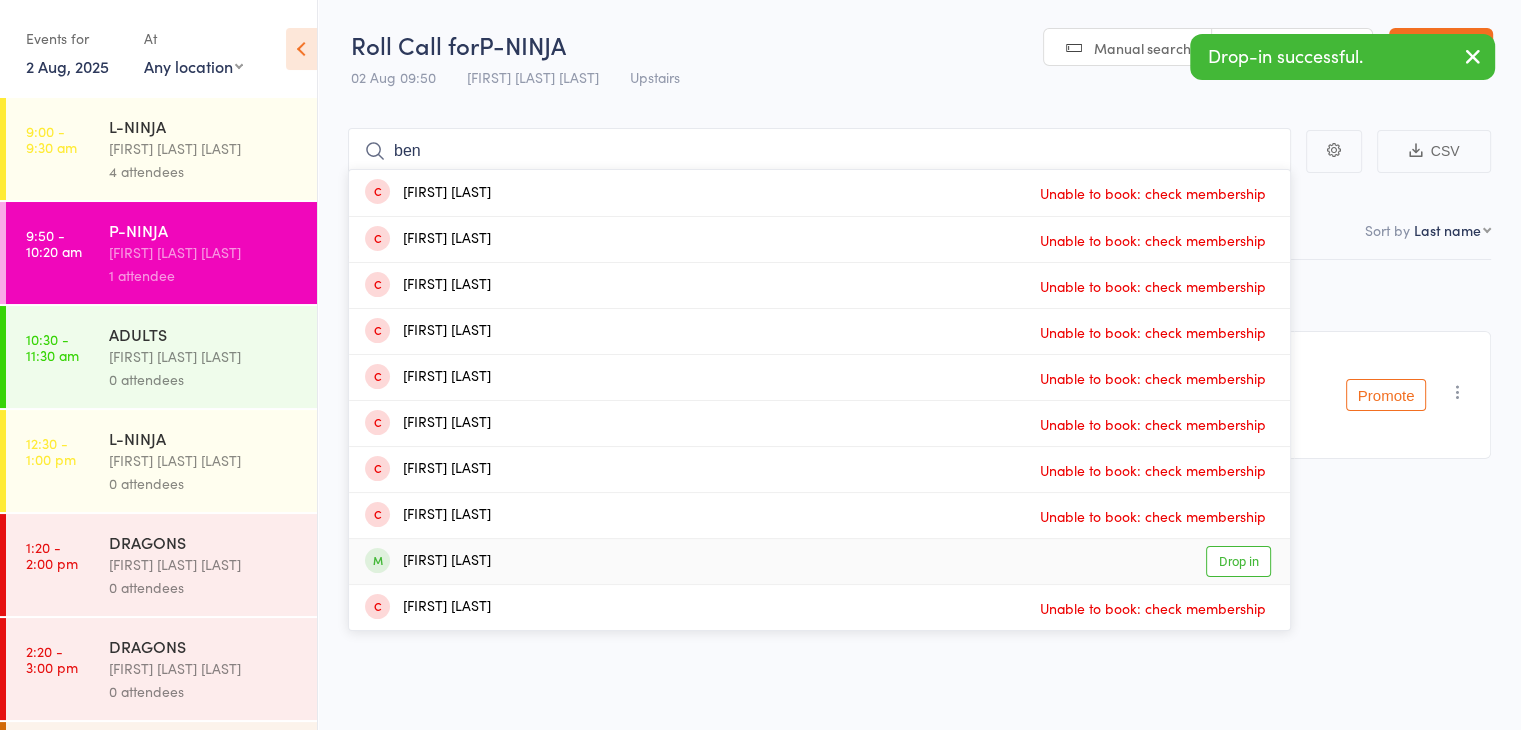 click on "Benjamin Kraegel Drop in" at bounding box center (819, 561) 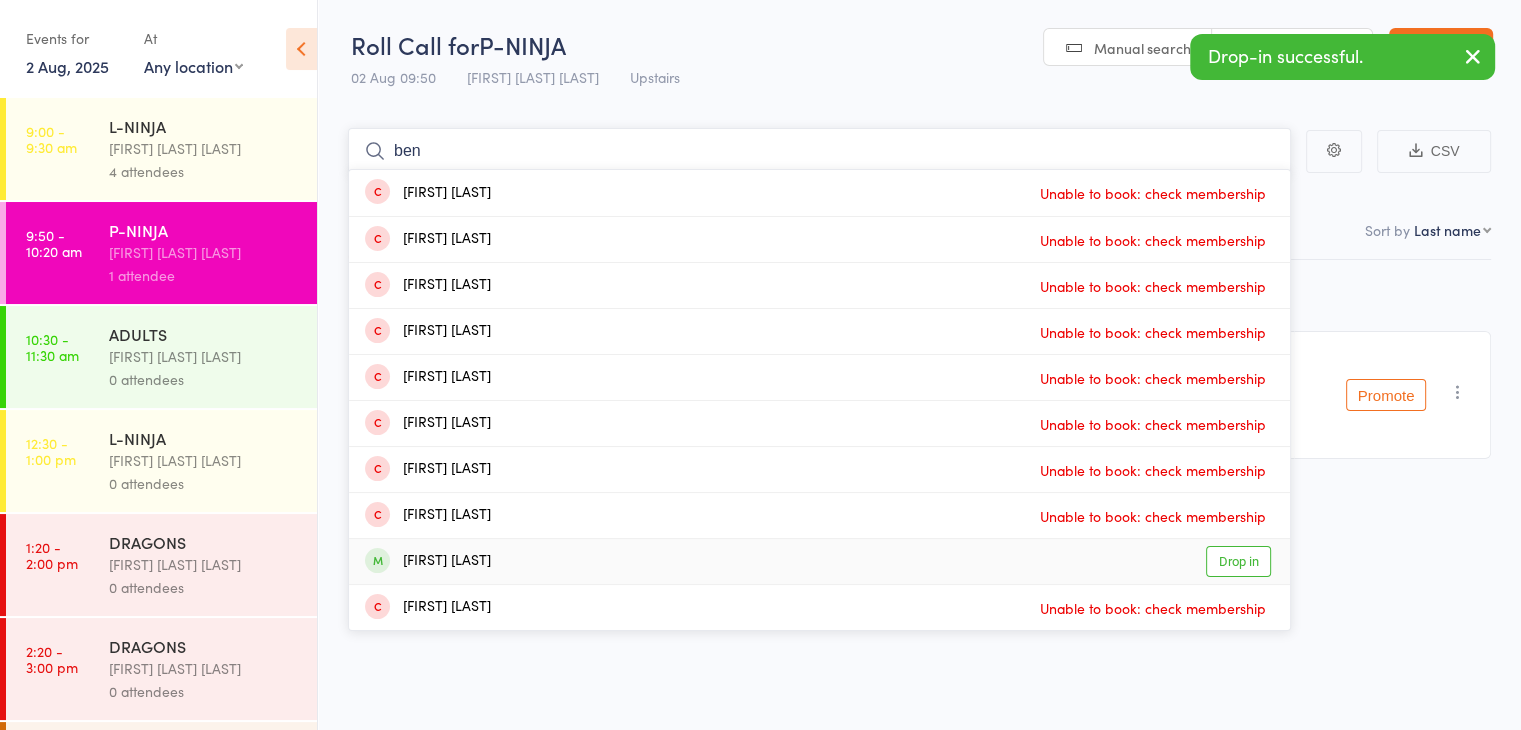 type 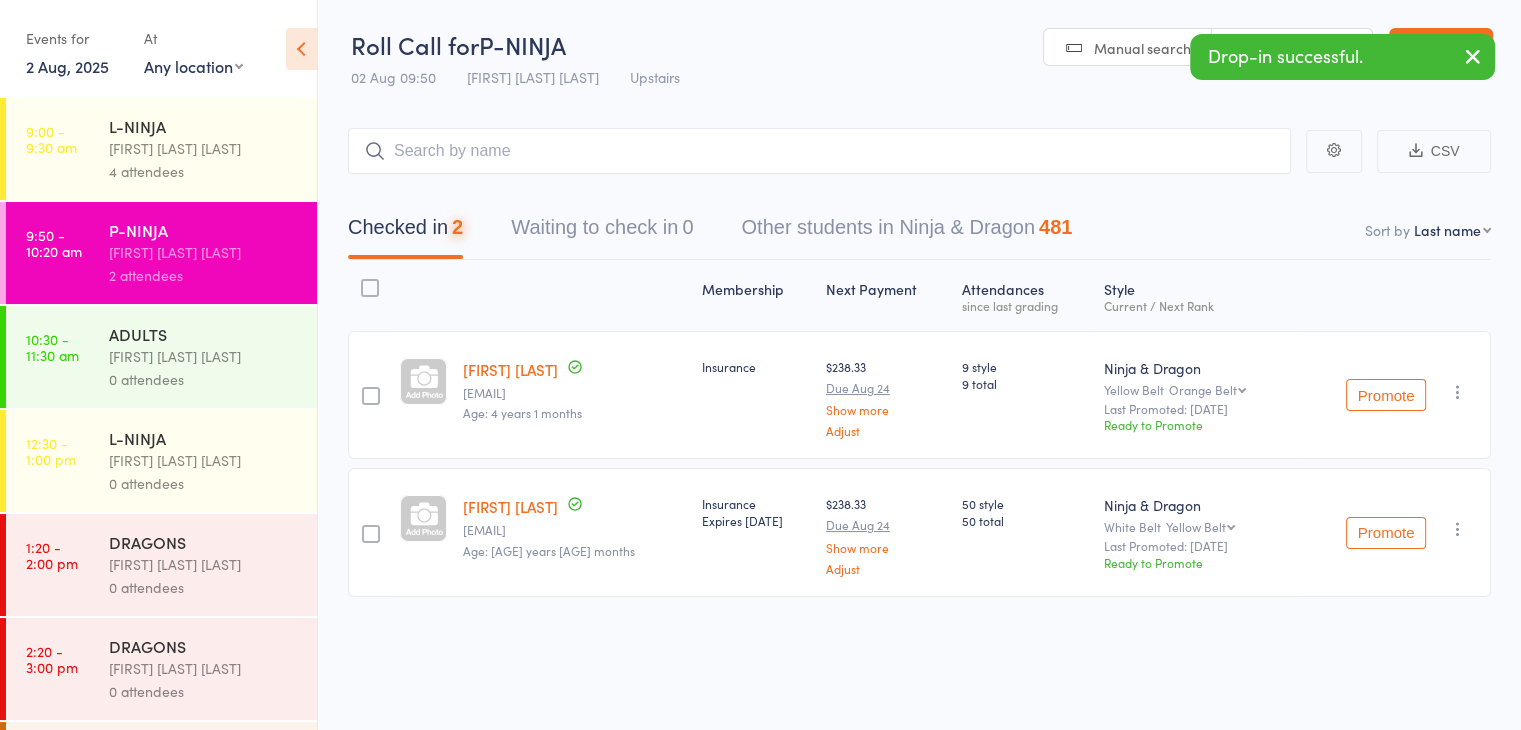 click on "L-NINJA" at bounding box center (204, 126) 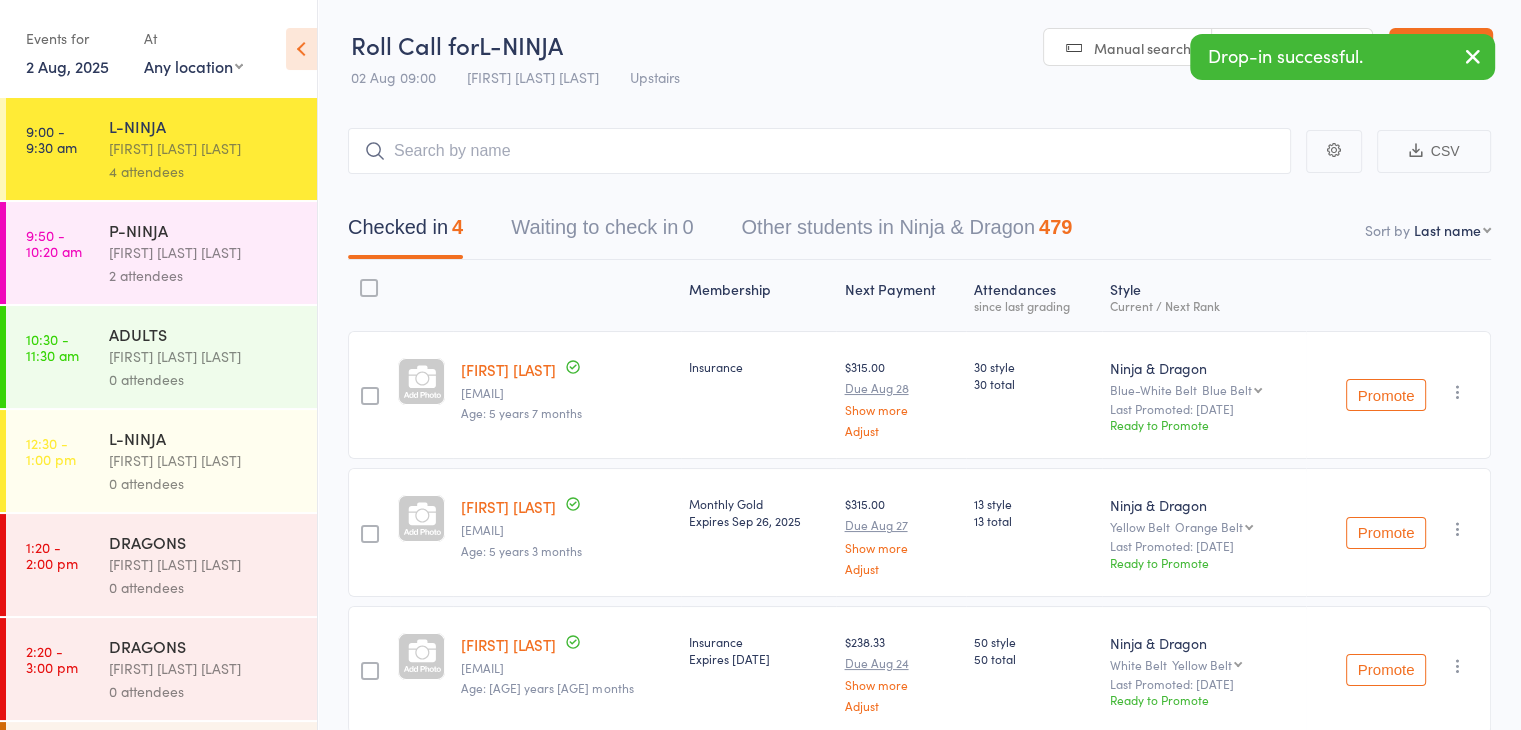 scroll, scrollTop: 227, scrollLeft: 0, axis: vertical 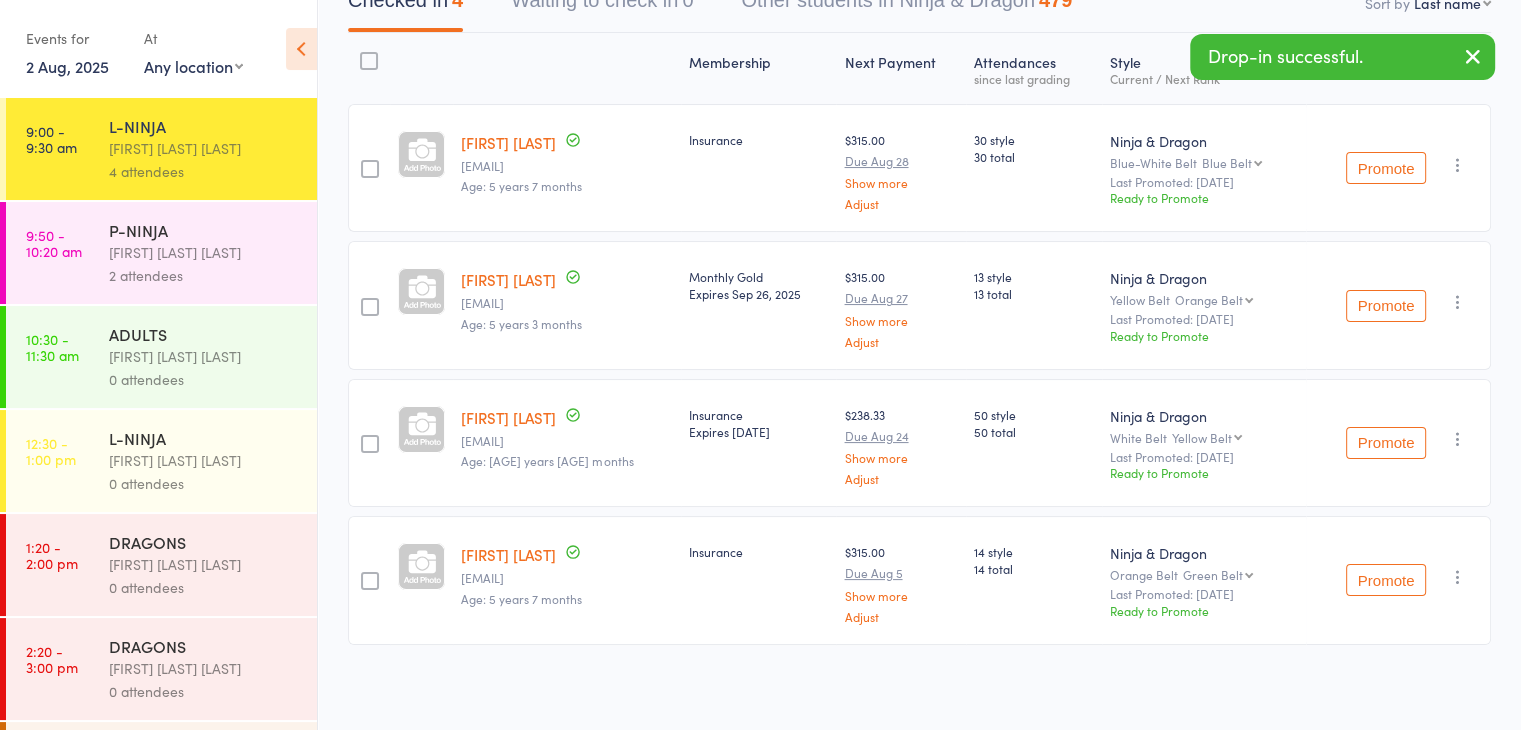 click at bounding box center (1458, 439) 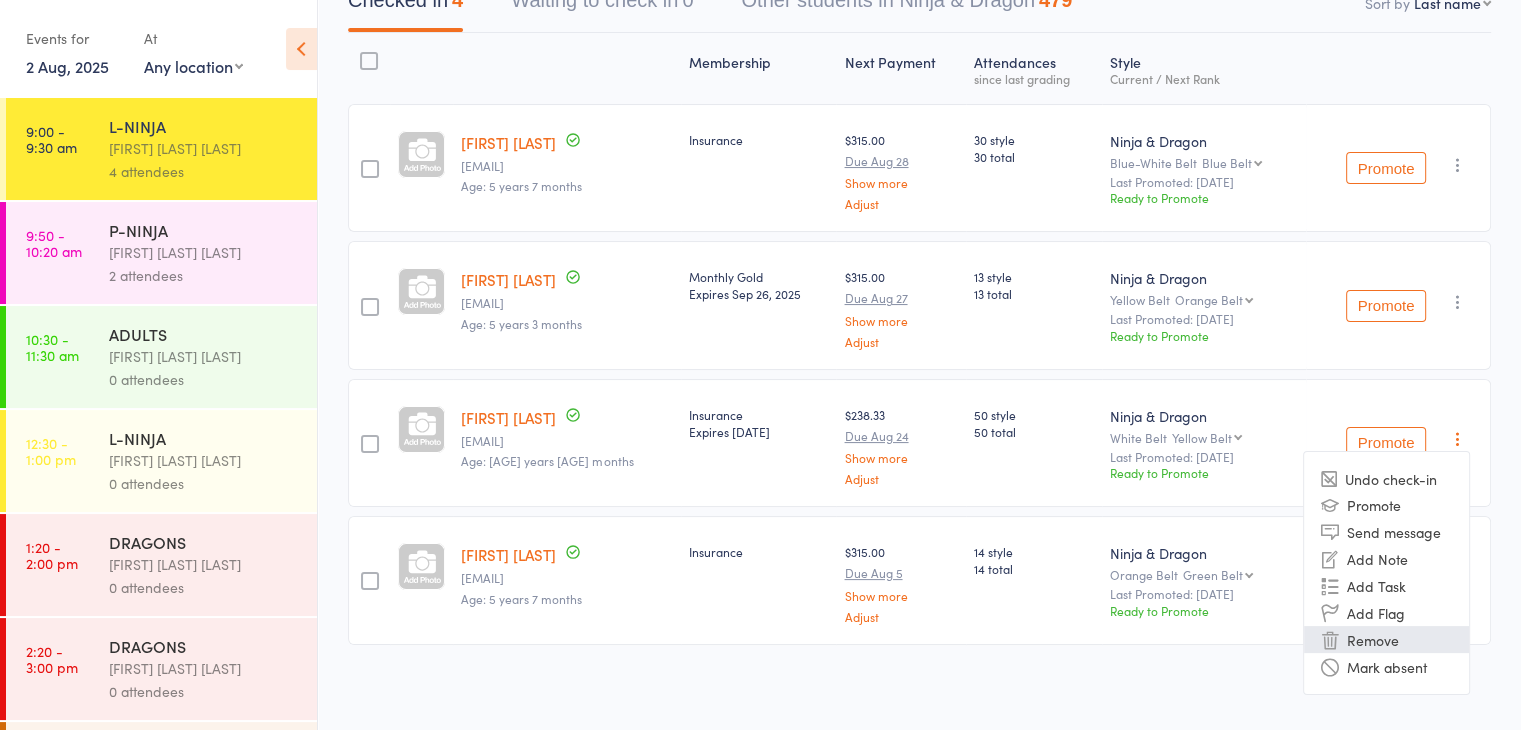 click on "Remove" at bounding box center [1386, 639] 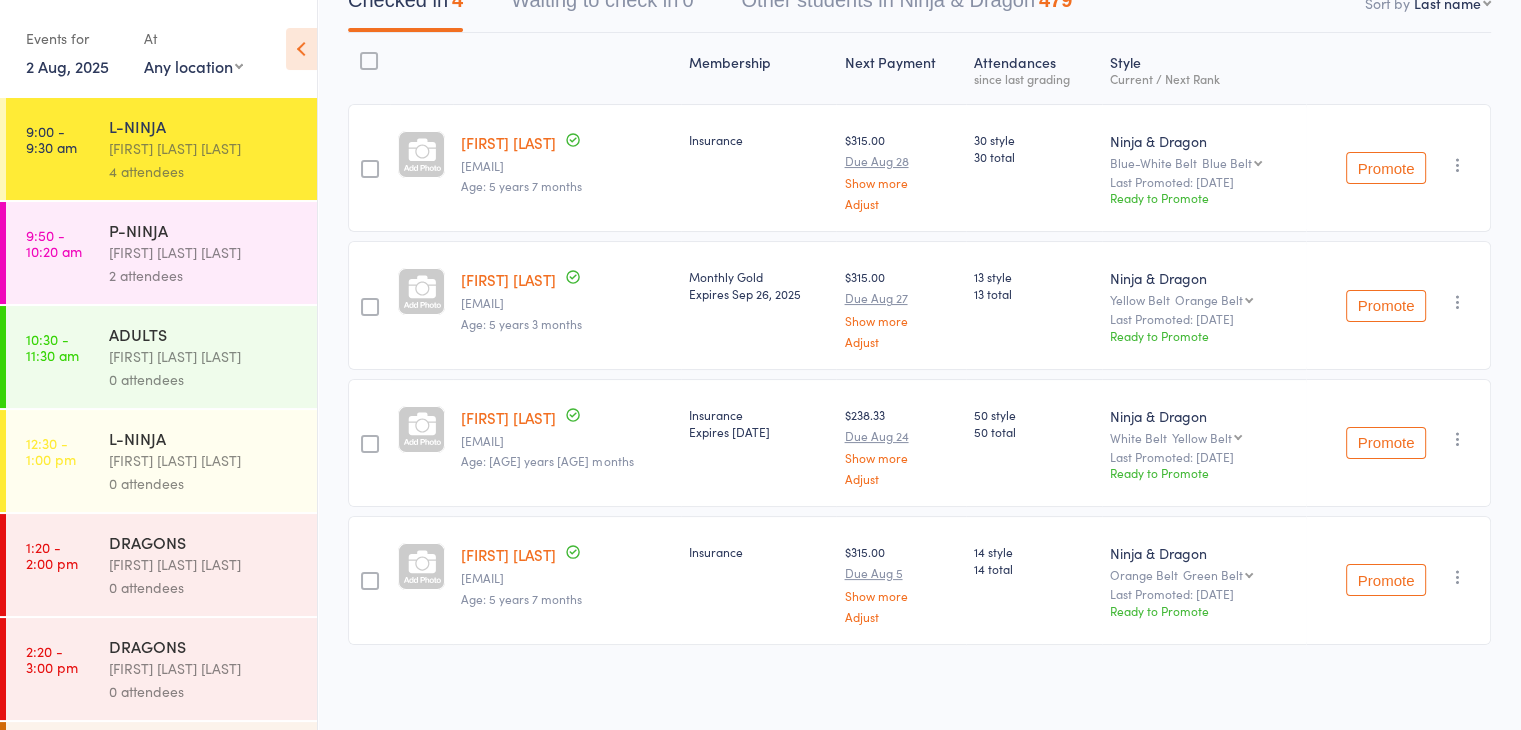 scroll, scrollTop: 91, scrollLeft: 0, axis: vertical 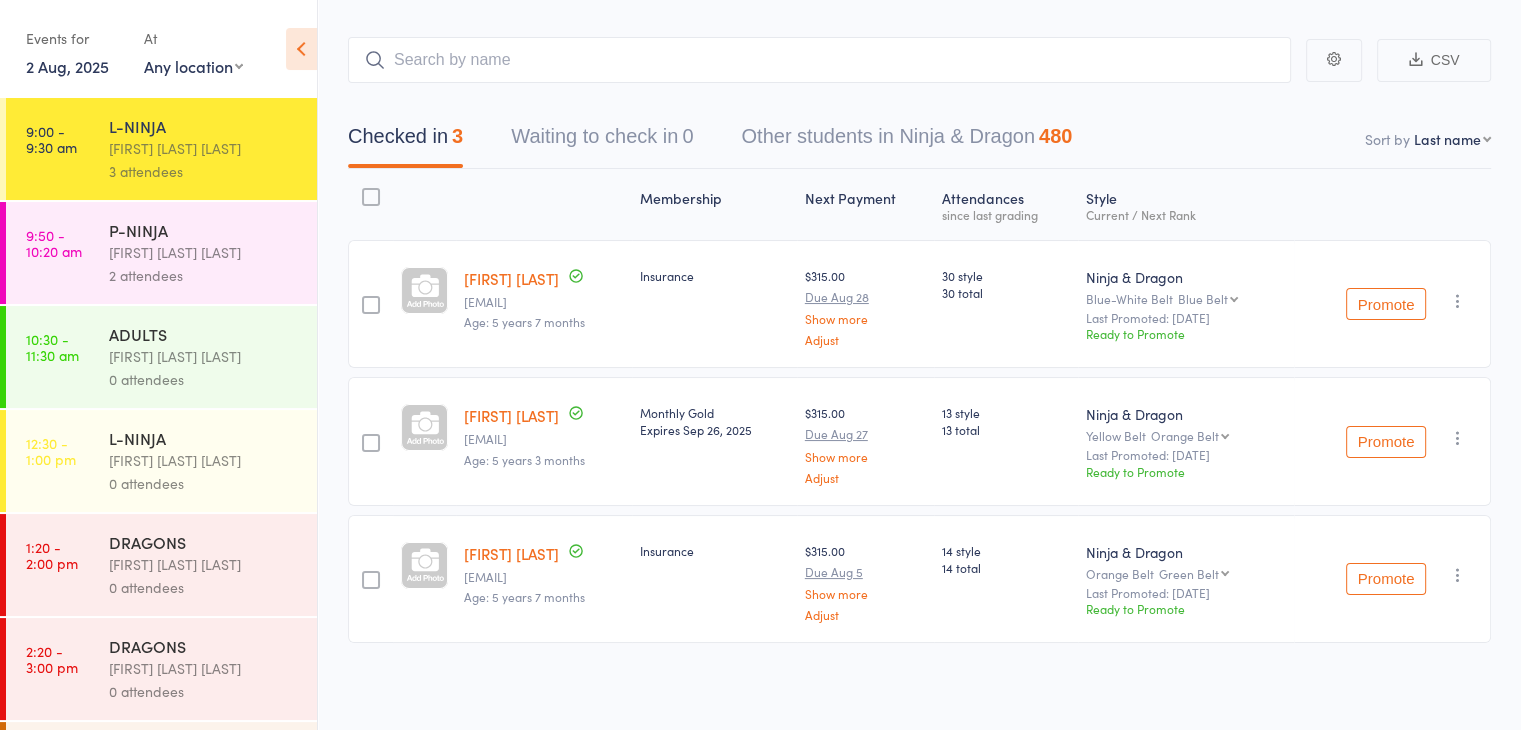 click on "2 attendees" at bounding box center (204, 275) 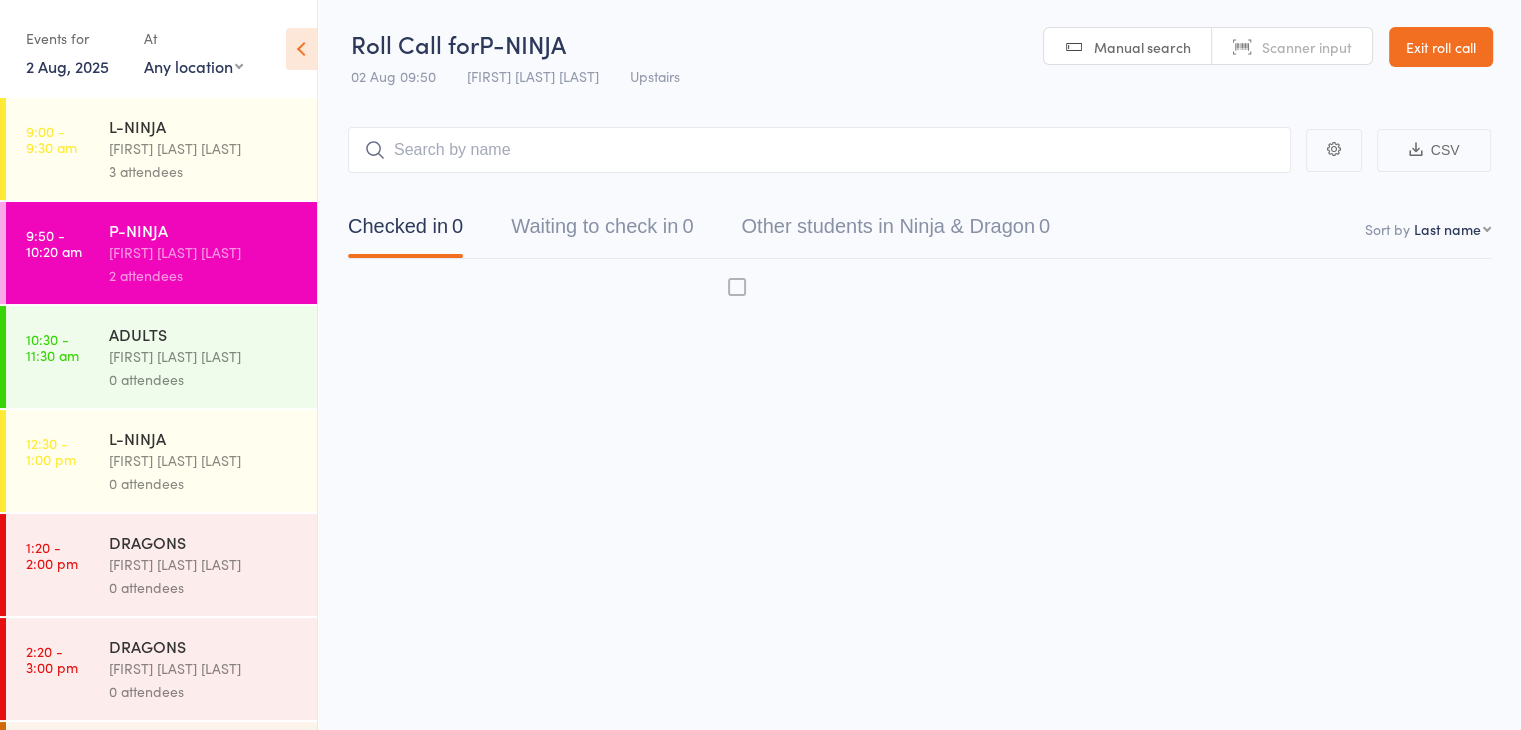 scroll, scrollTop: 0, scrollLeft: 0, axis: both 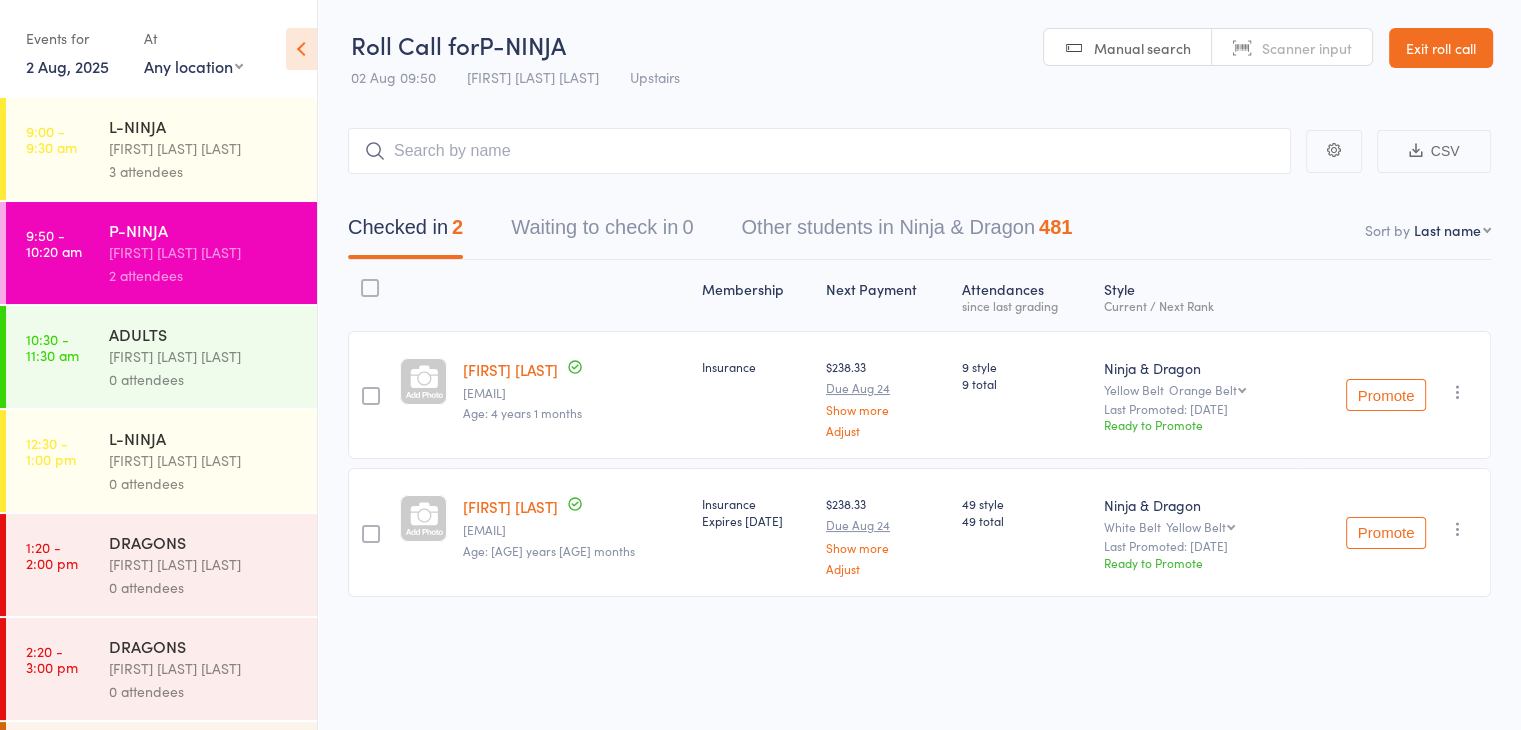 click on "Keyvan Castle Hill Mirzai" at bounding box center [204, 356] 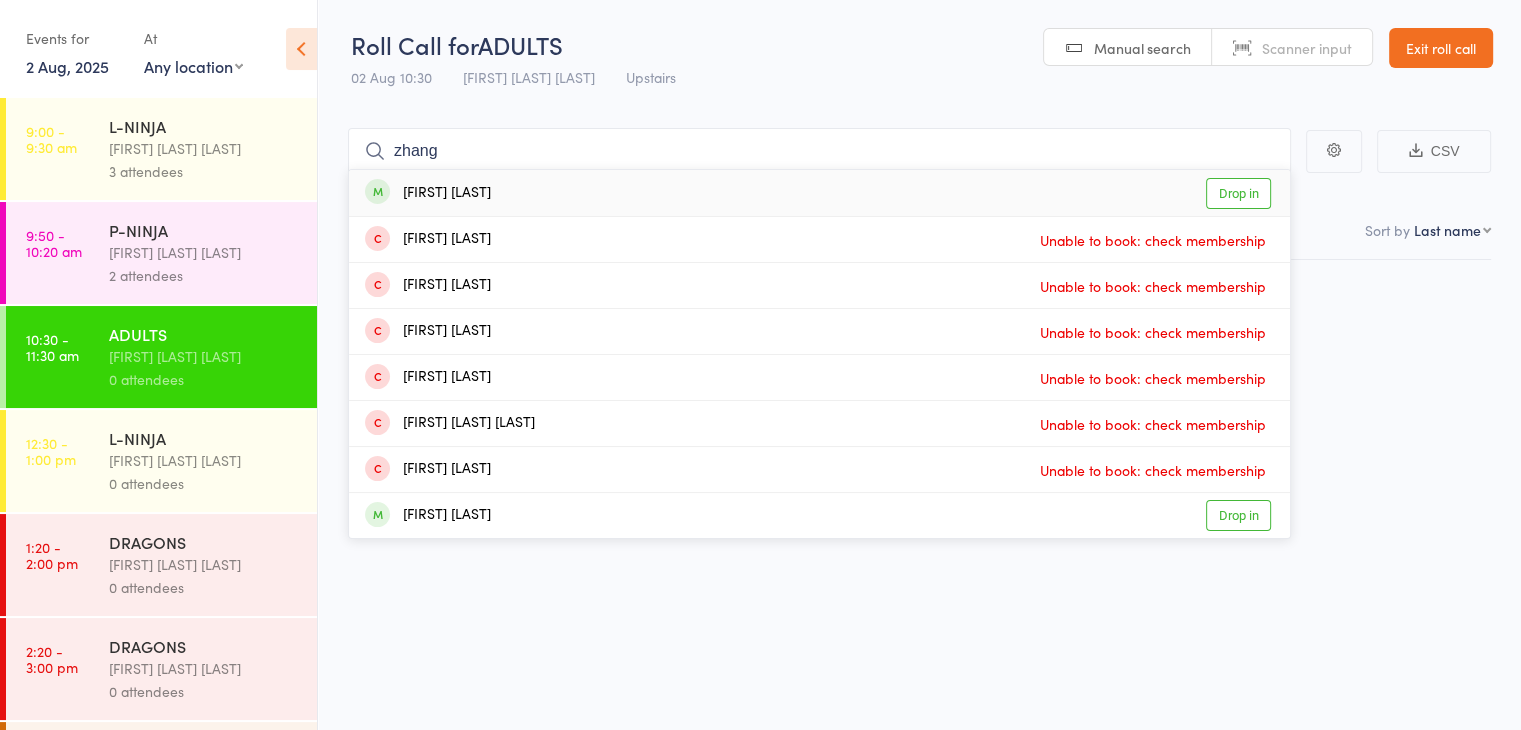 type on "zhang" 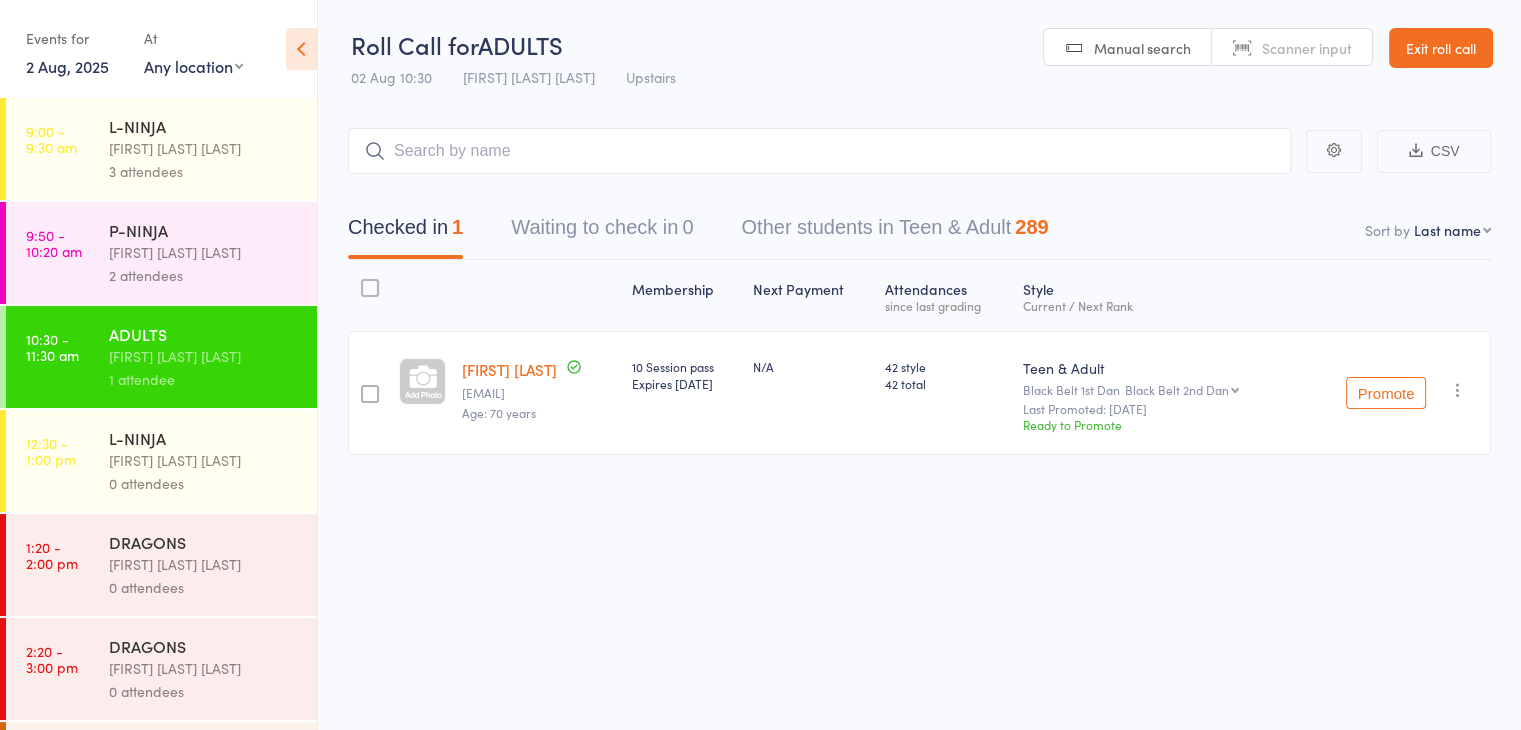 click on "[FIRST] [LAST]" at bounding box center [509, 369] 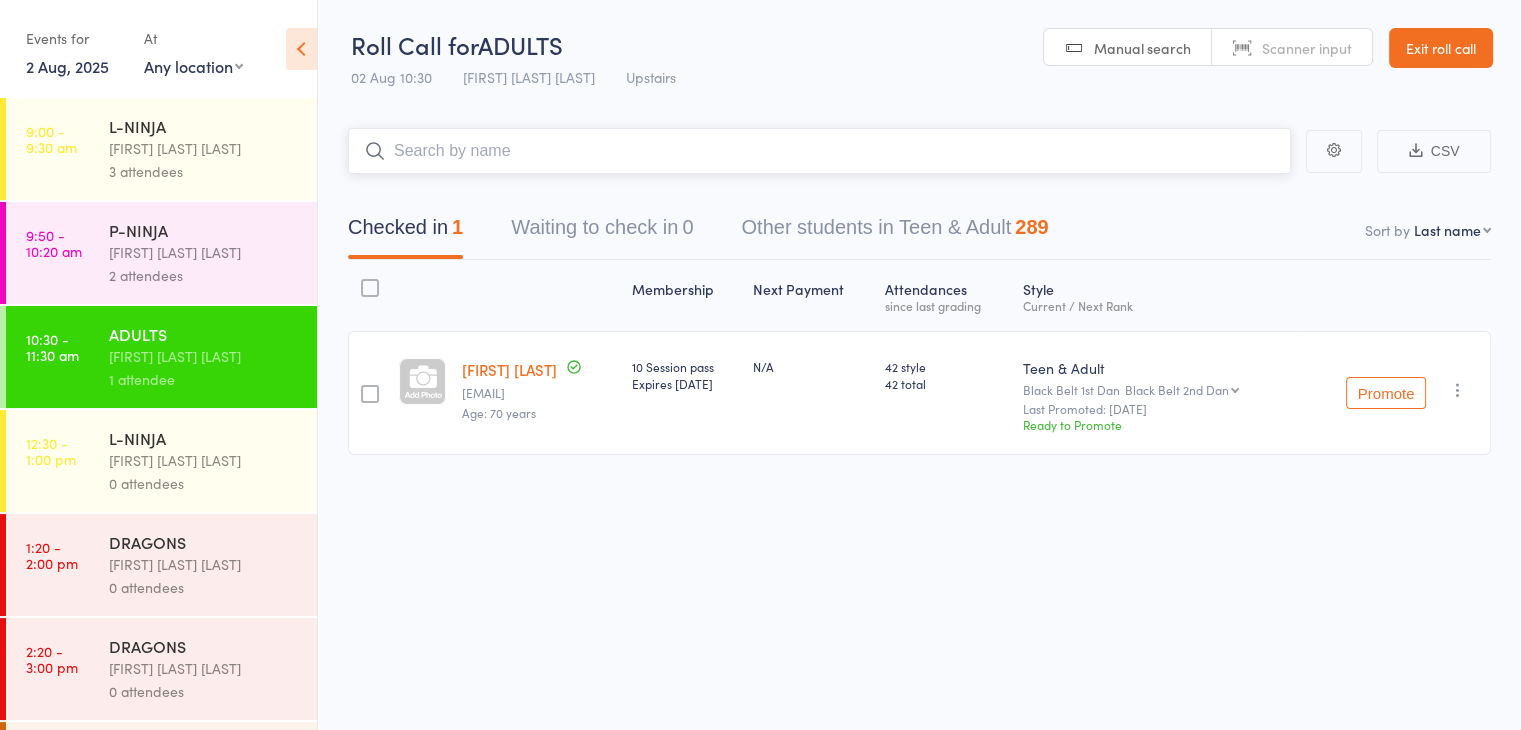 click at bounding box center (819, 151) 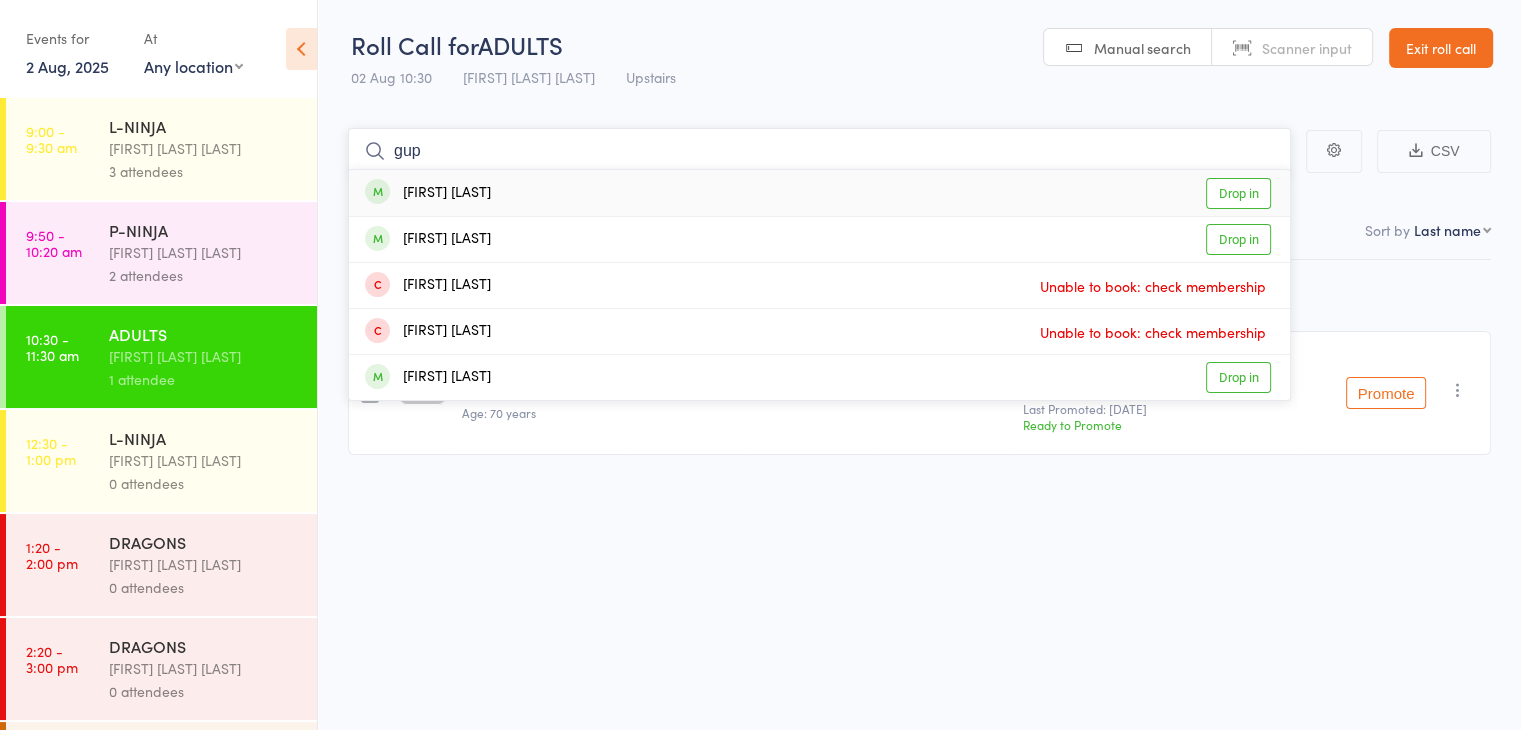 type on "gup" 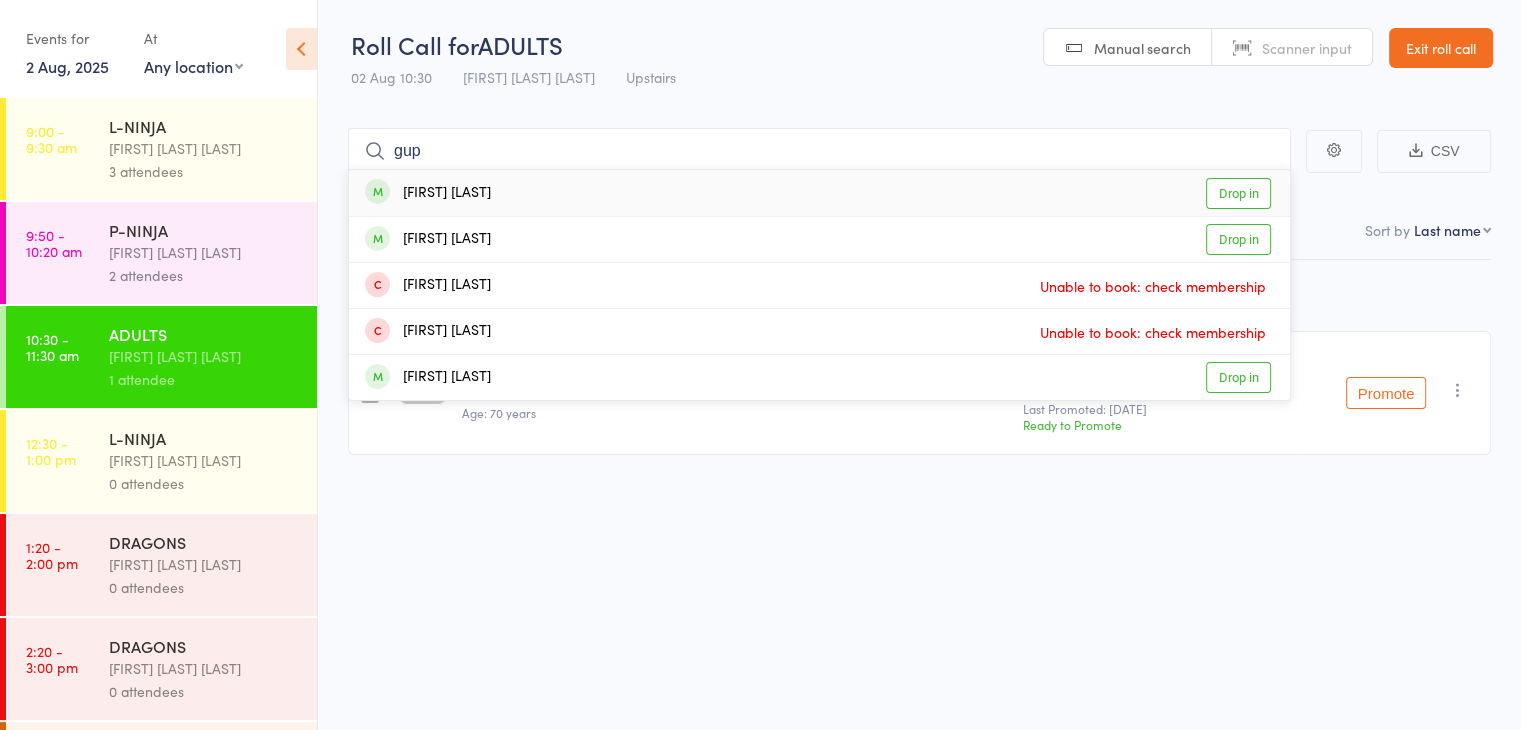 click on "Rohan Gupta Drop in" at bounding box center (819, 193) 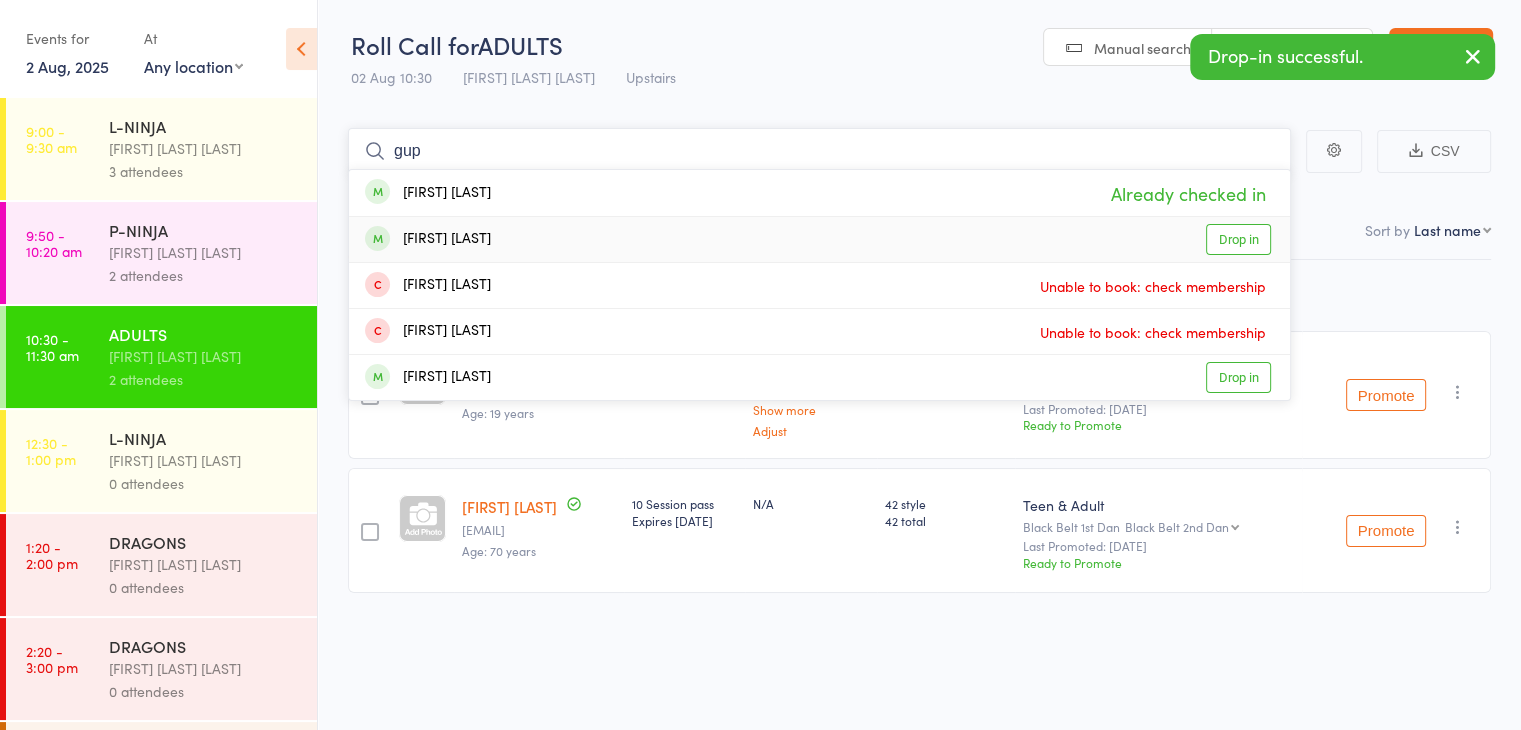type on "gup" 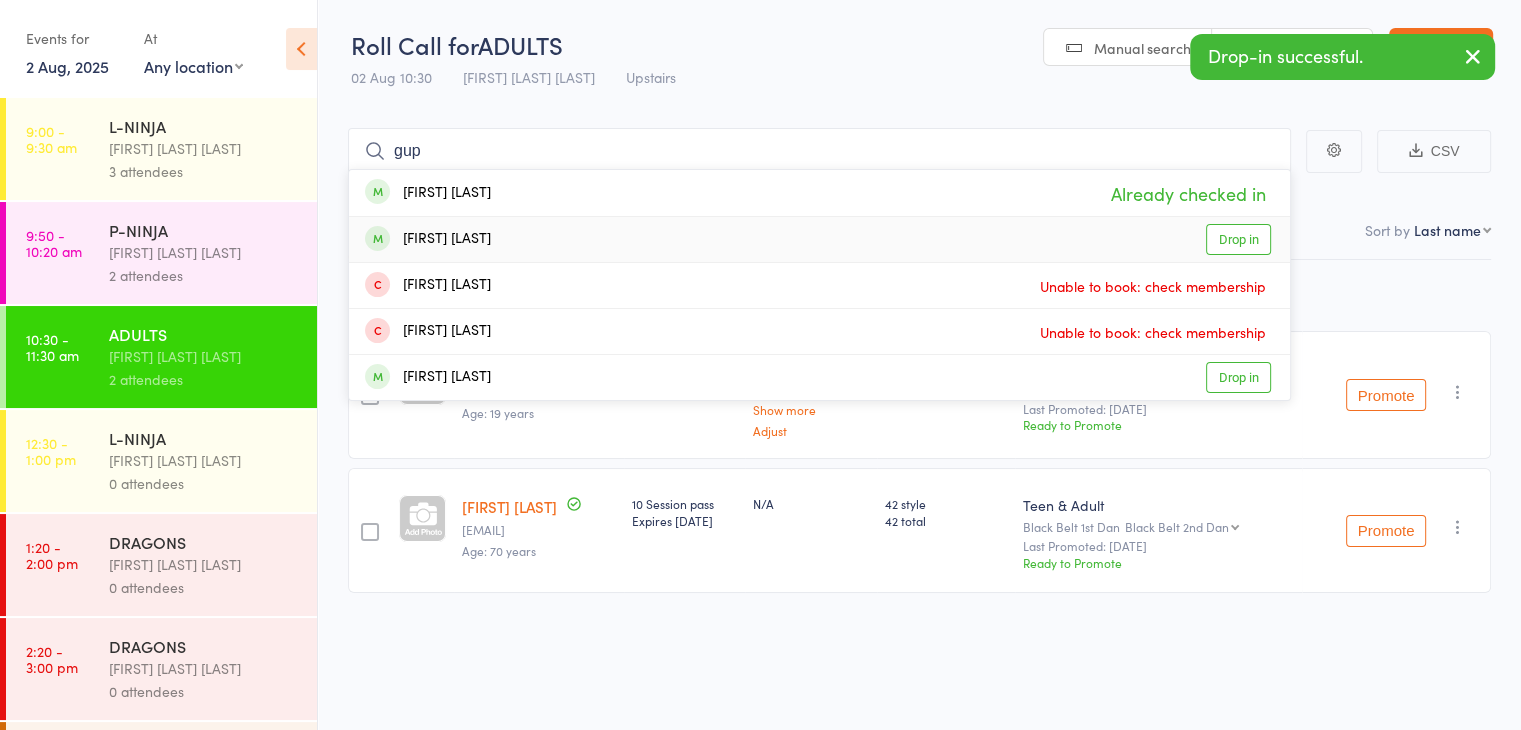 click on "Rohit Gupta Drop in" at bounding box center [819, 239] 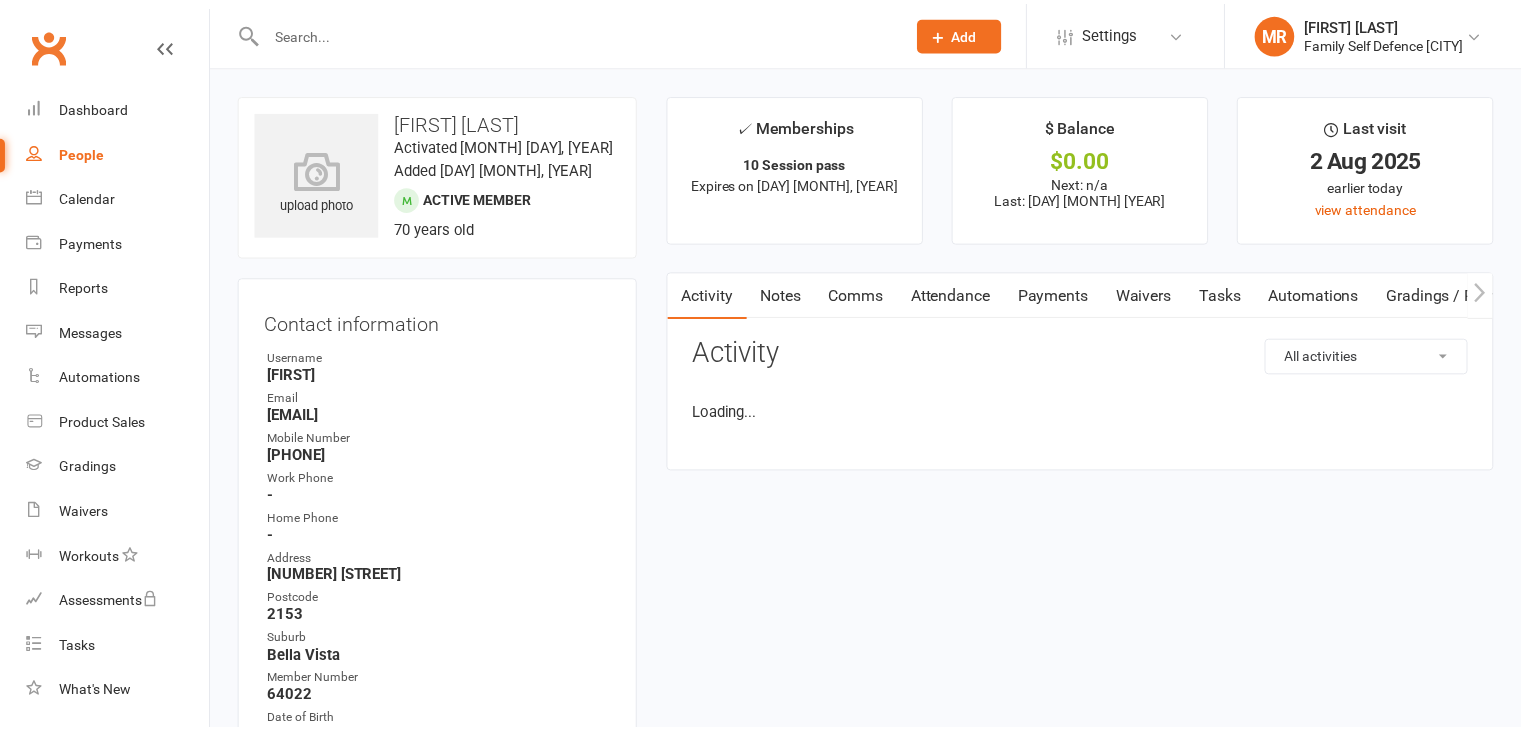 scroll, scrollTop: 0, scrollLeft: 0, axis: both 